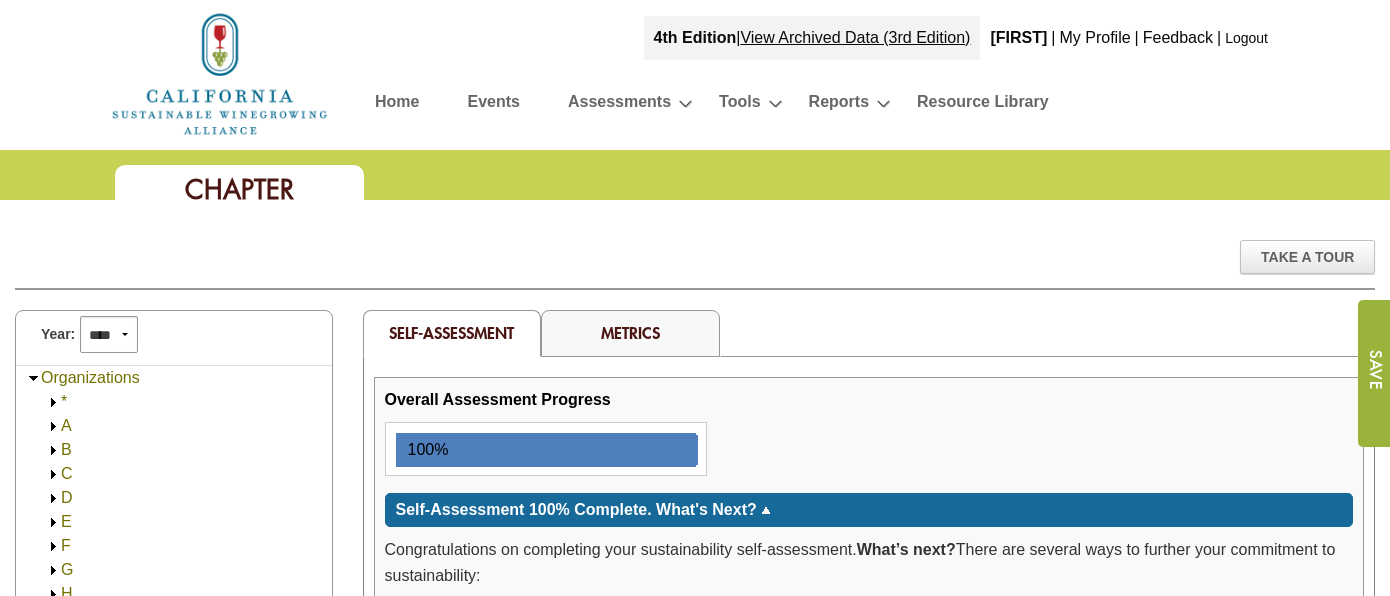 scroll, scrollTop: 793, scrollLeft: 0, axis: vertical 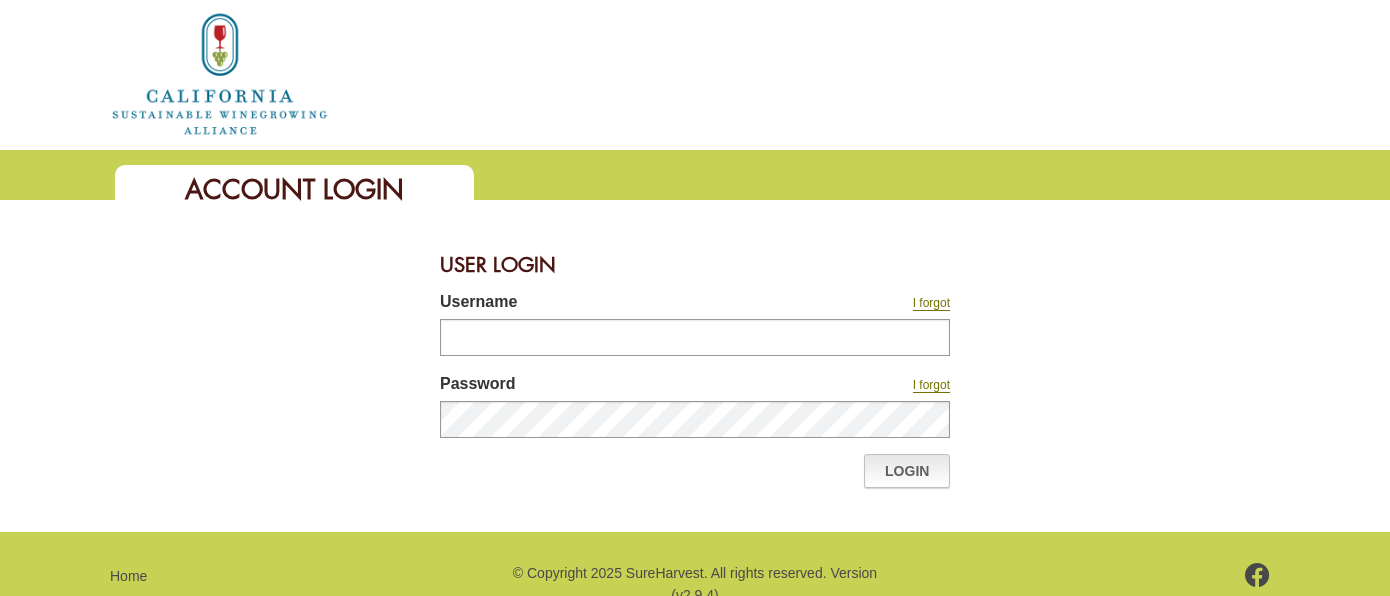 type on "**********" 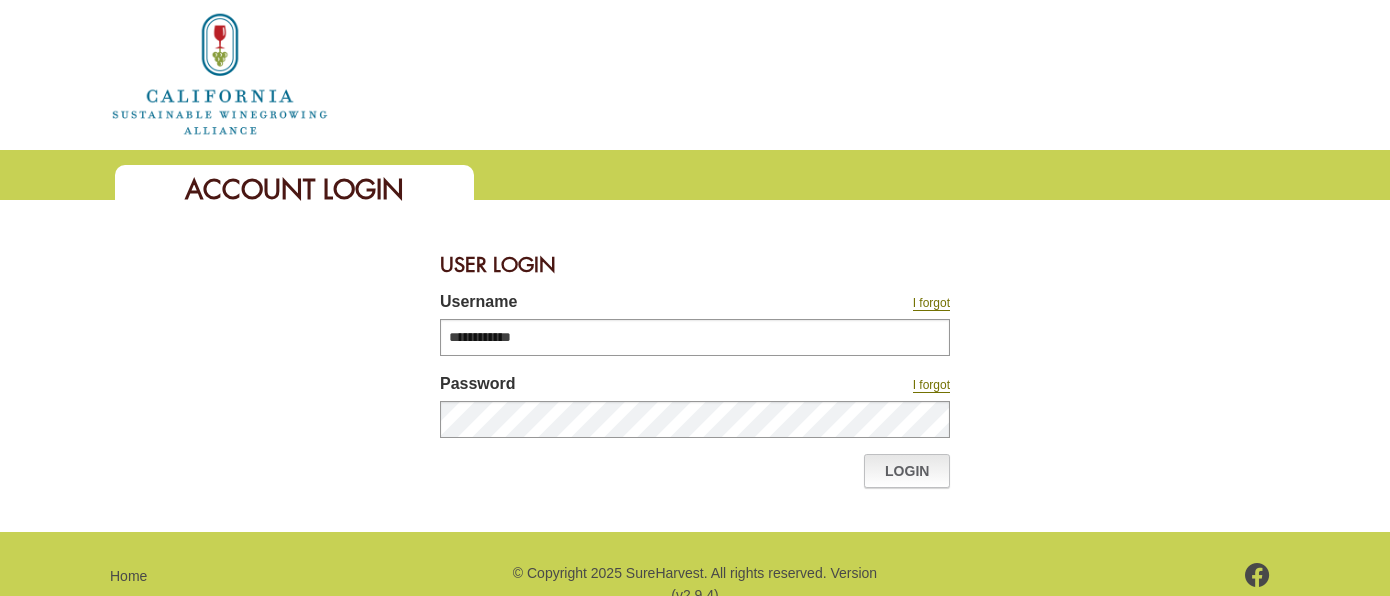 click on "Login" at bounding box center (907, 471) 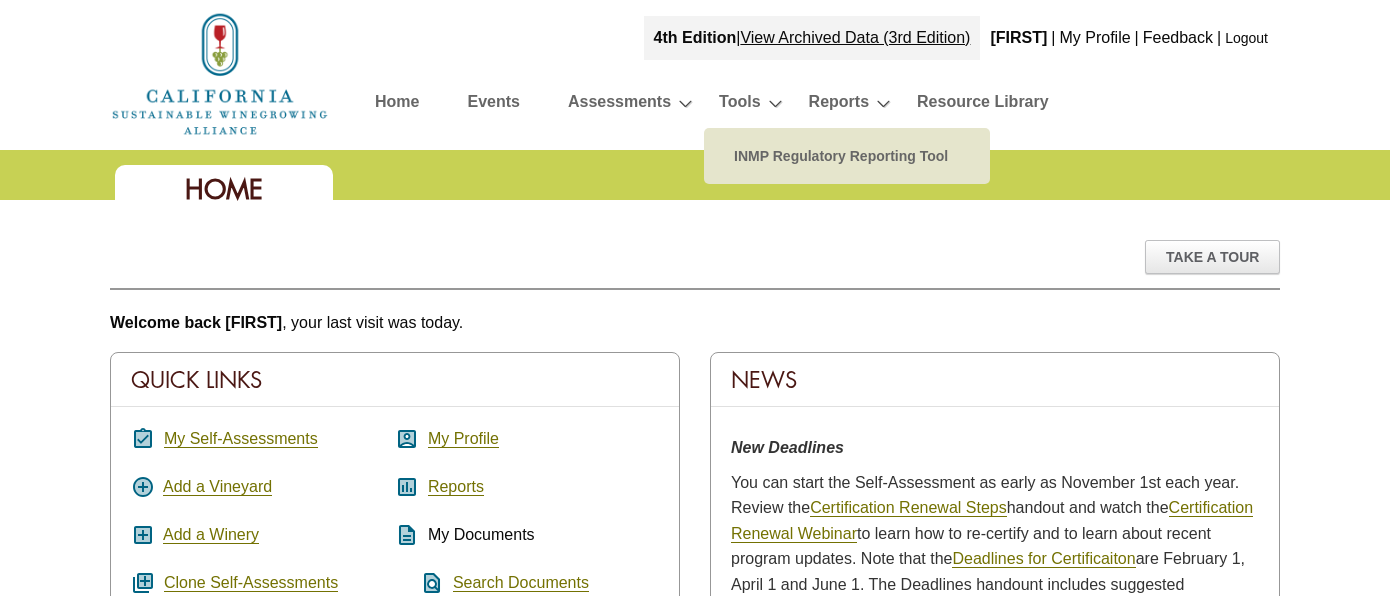 scroll, scrollTop: 0, scrollLeft: 0, axis: both 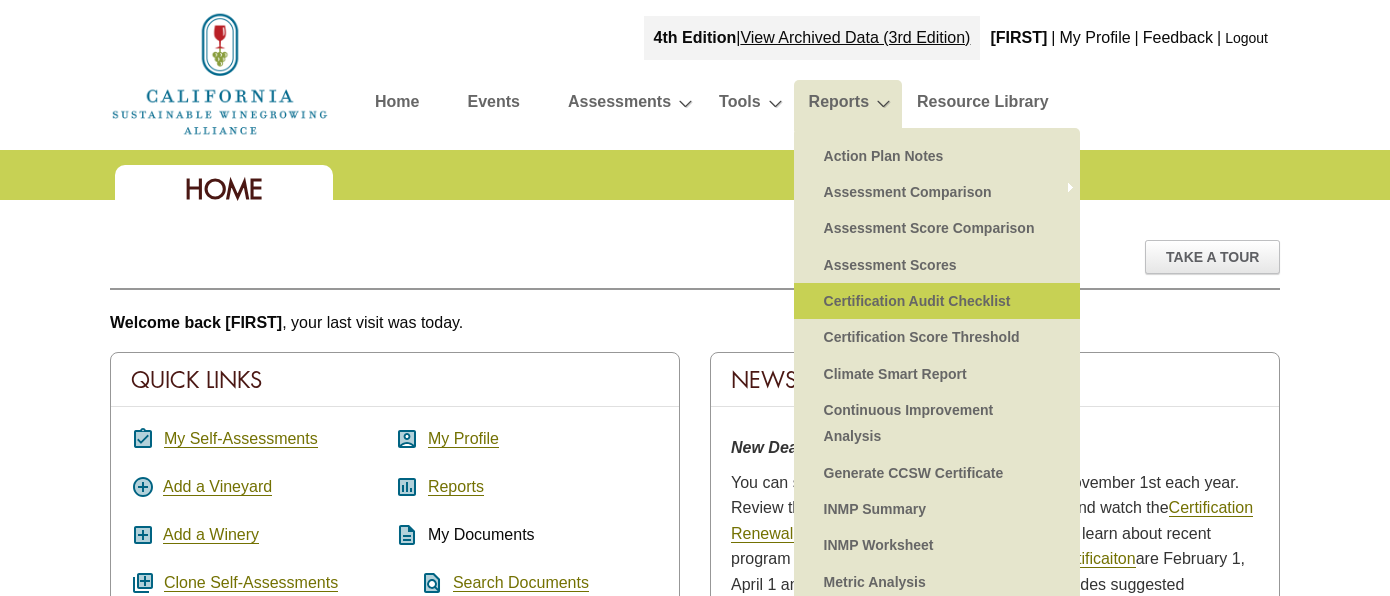 click on "Certification Audit Checklist" at bounding box center (937, 301) 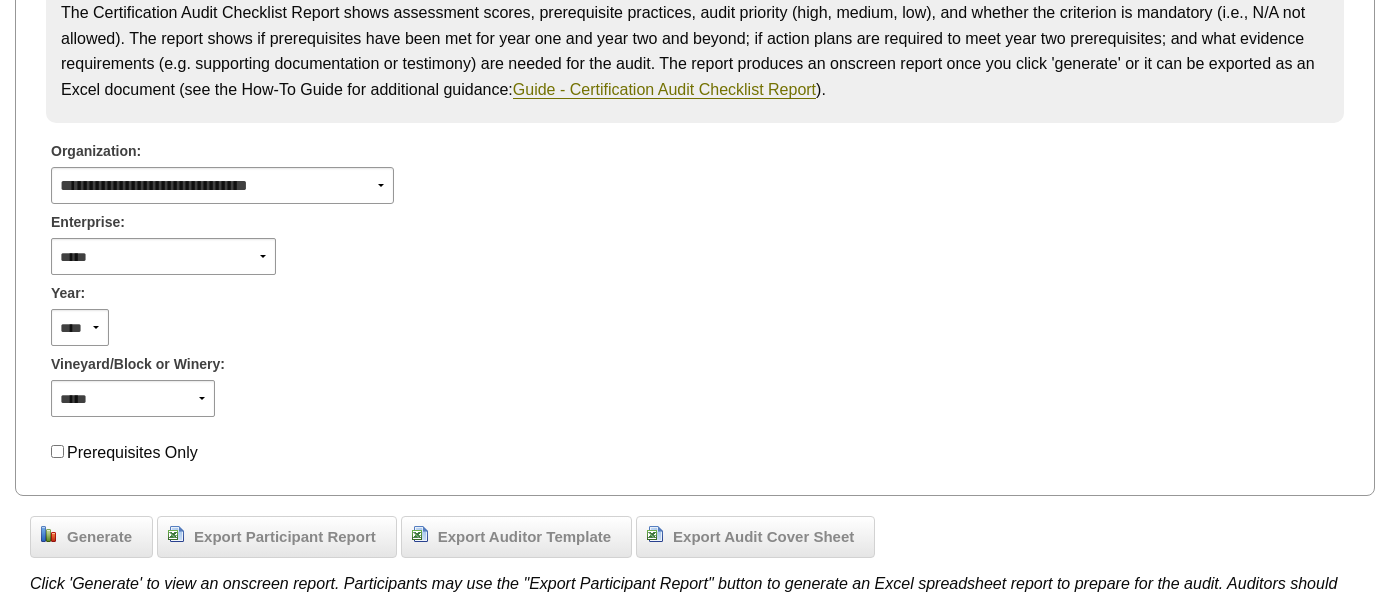 scroll, scrollTop: 436, scrollLeft: 0, axis: vertical 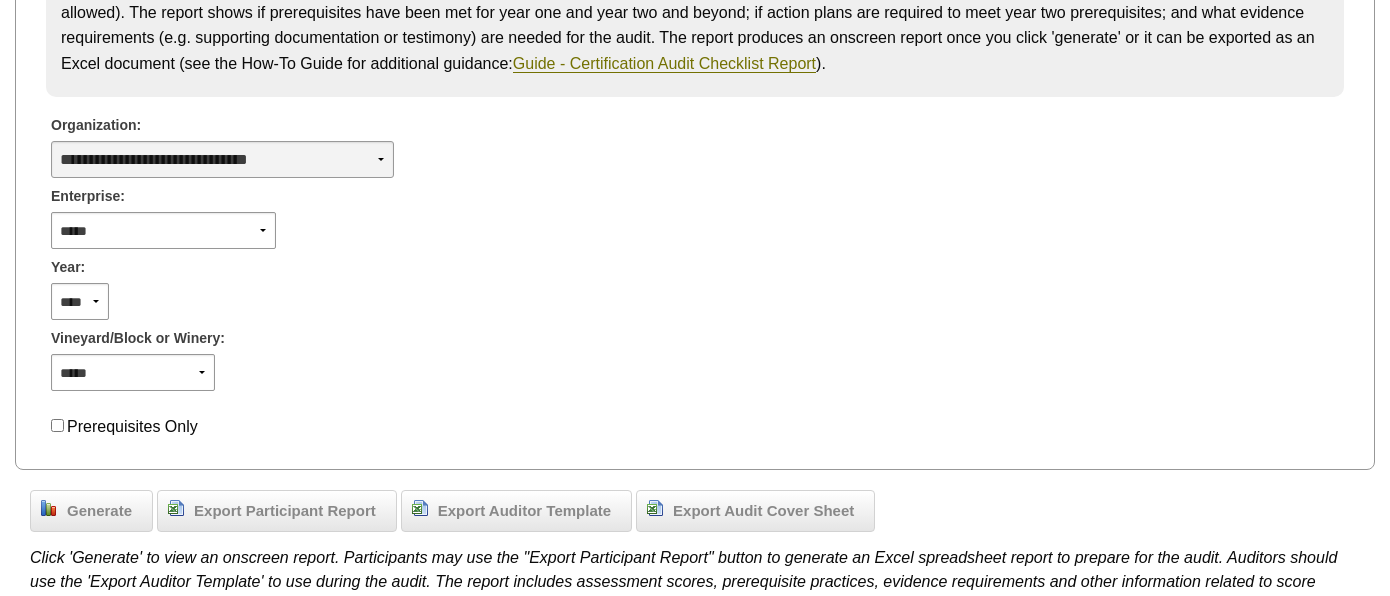 click on "**********" at bounding box center [222, 159] 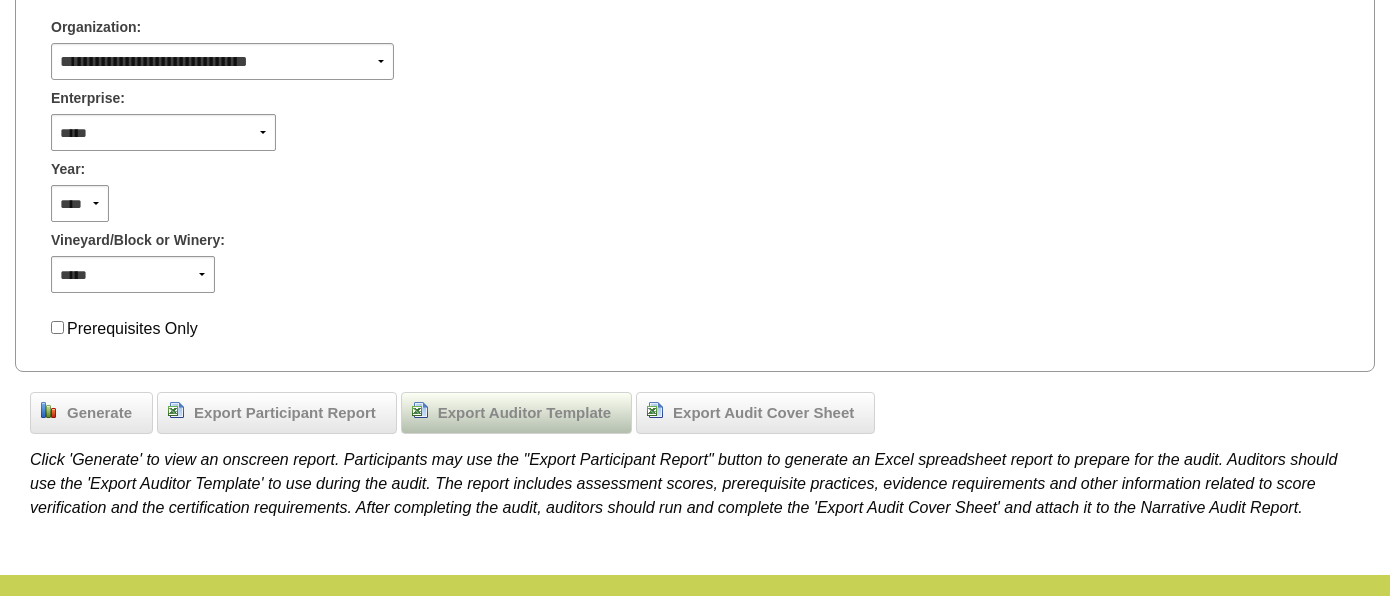 scroll, scrollTop: 549, scrollLeft: 0, axis: vertical 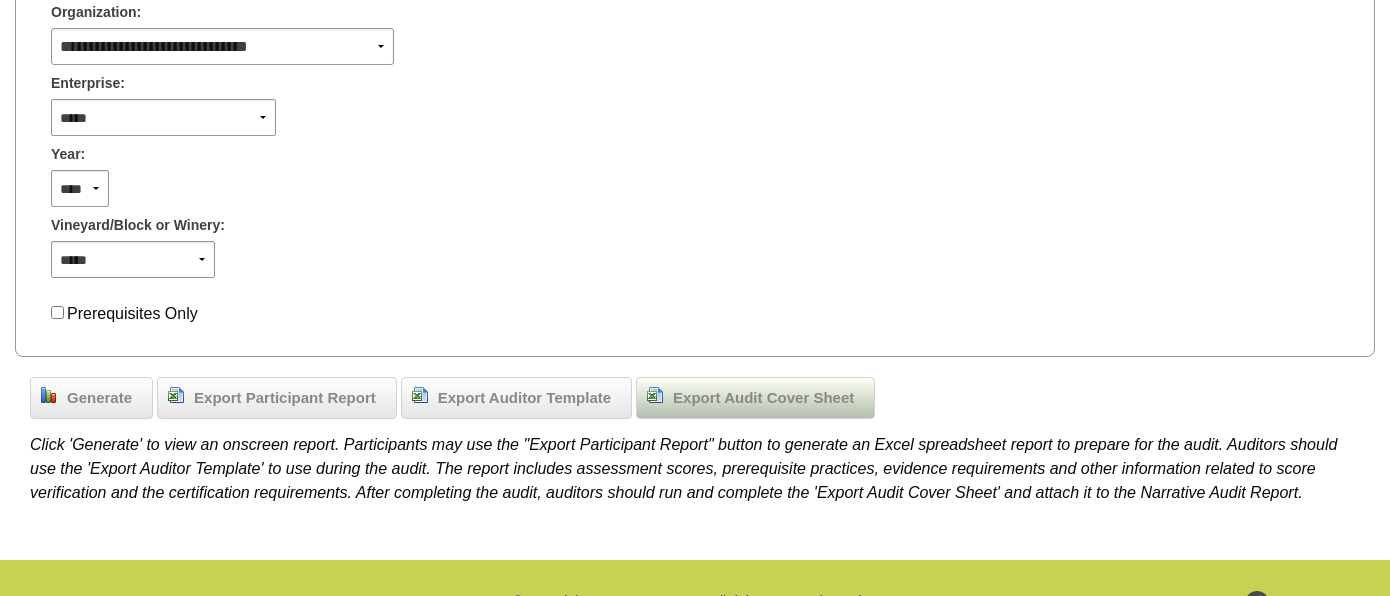 click on "Export Audit Cover Sheet" at bounding box center [763, 398] 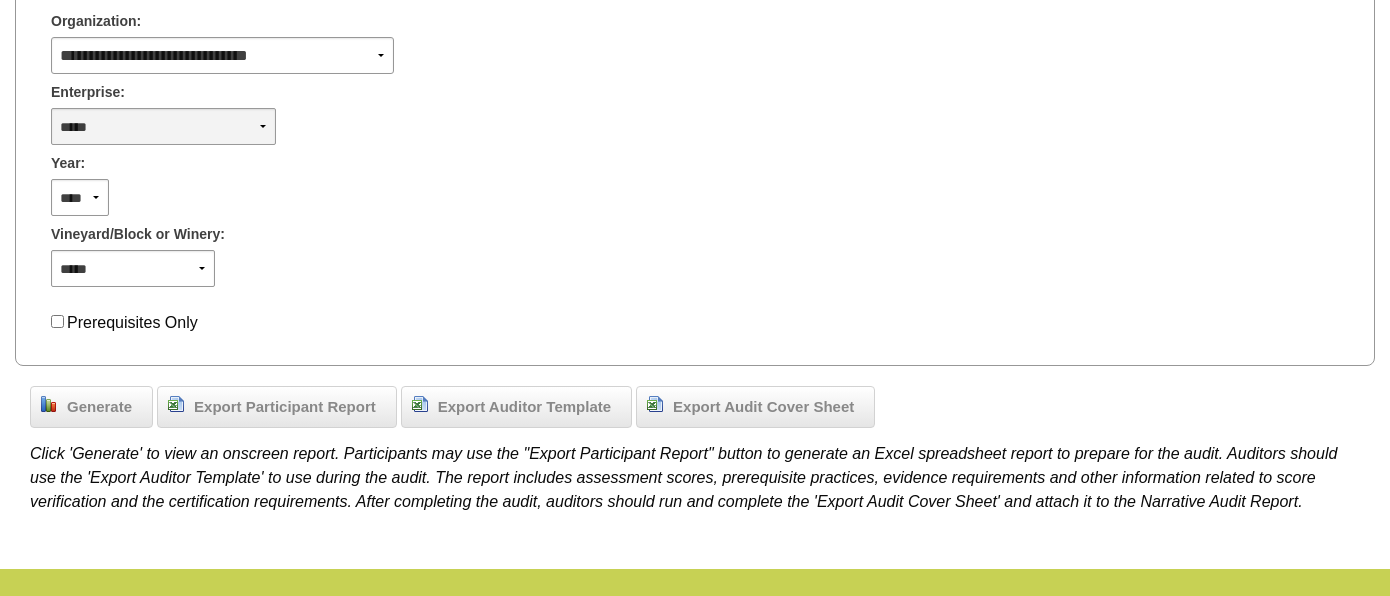scroll, scrollTop: 0, scrollLeft: 0, axis: both 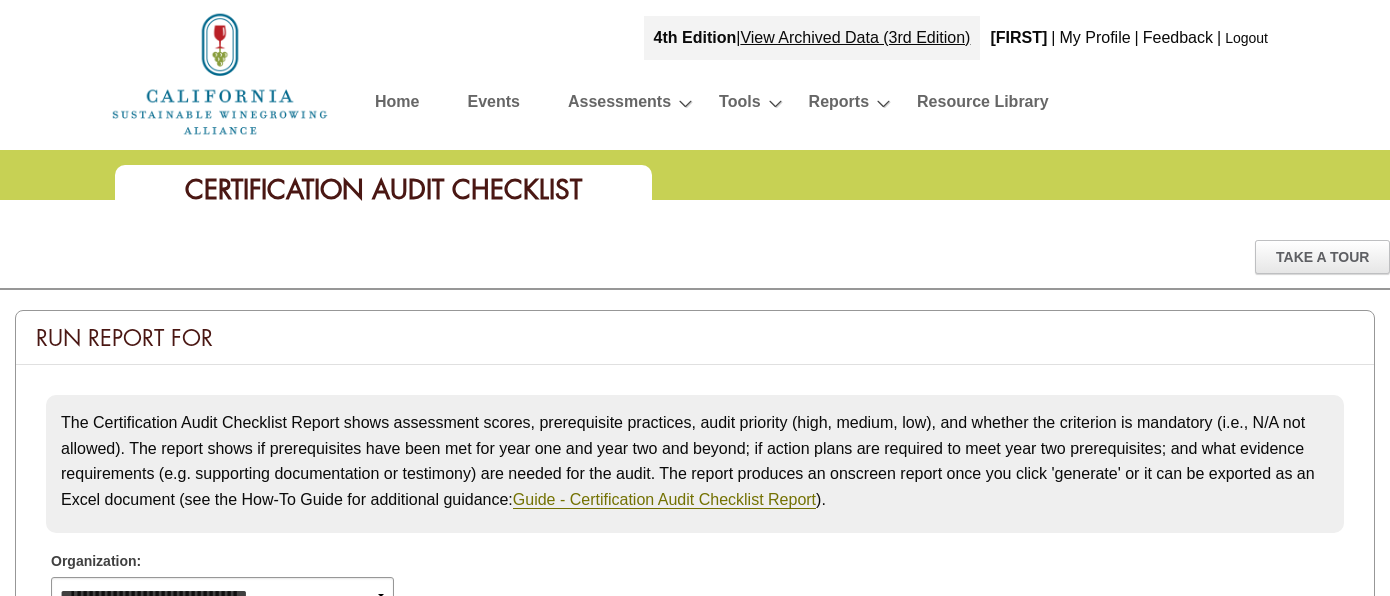 click at bounding box center (220, 74) 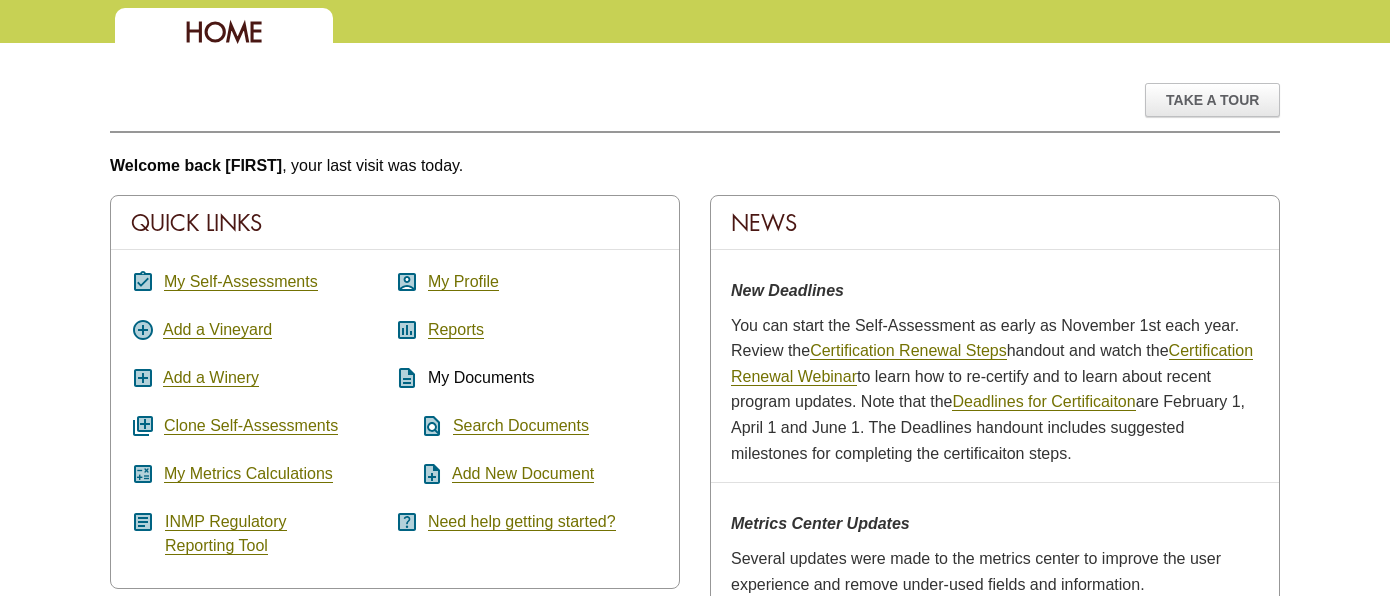 scroll, scrollTop: 175, scrollLeft: 0, axis: vertical 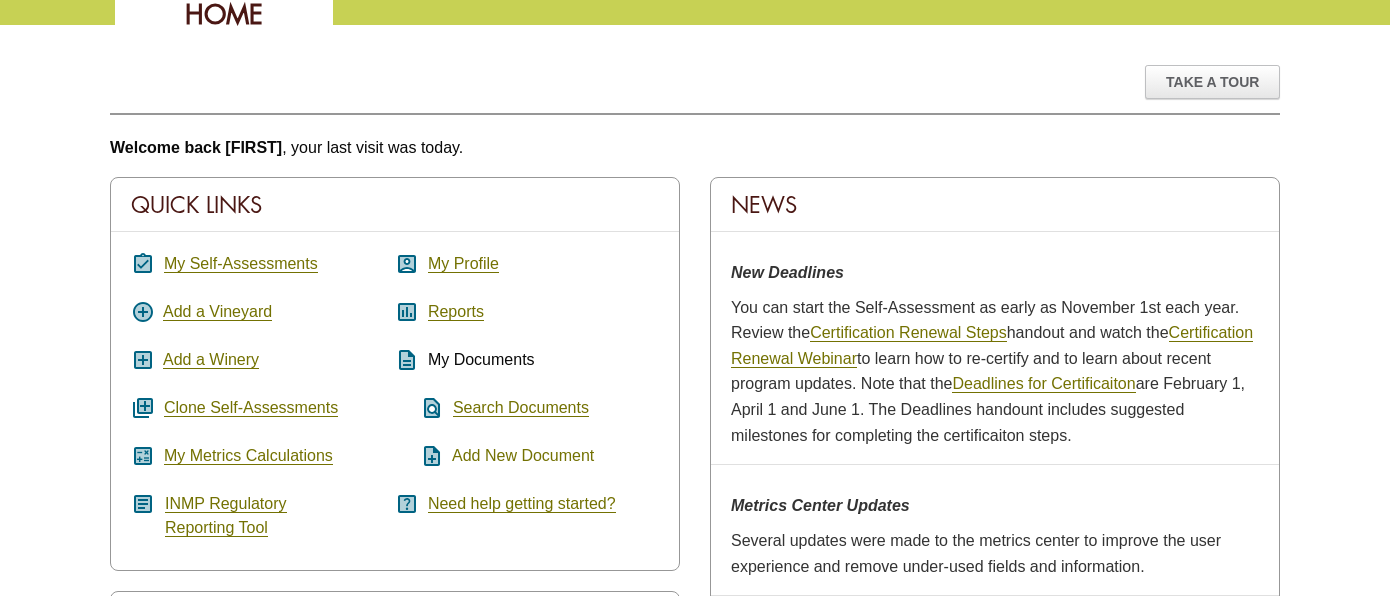 click on "Add New Document" at bounding box center [523, 456] 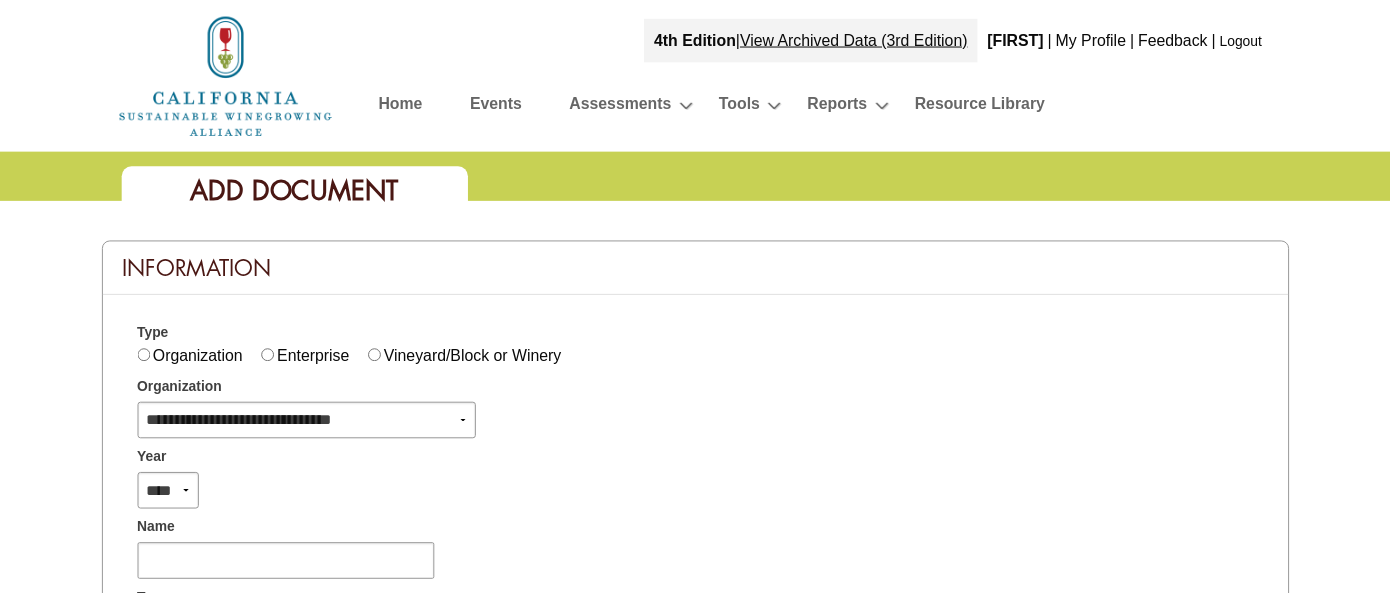scroll, scrollTop: 0, scrollLeft: 0, axis: both 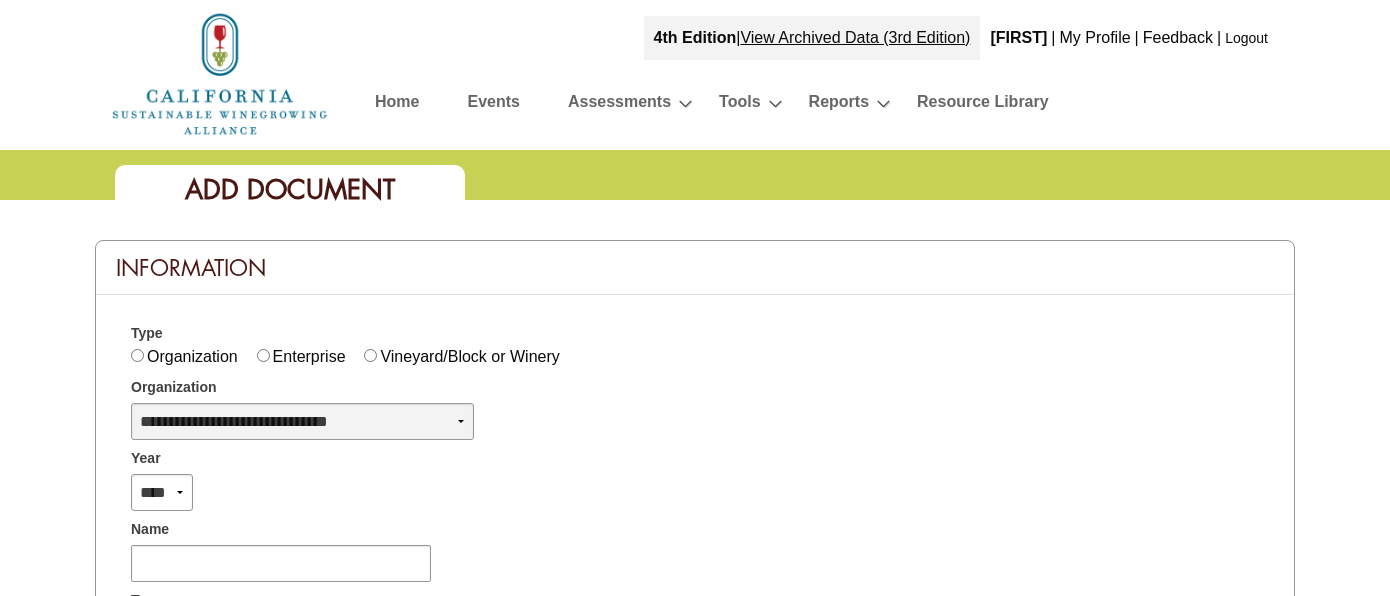 click on "**********" at bounding box center [302, 421] 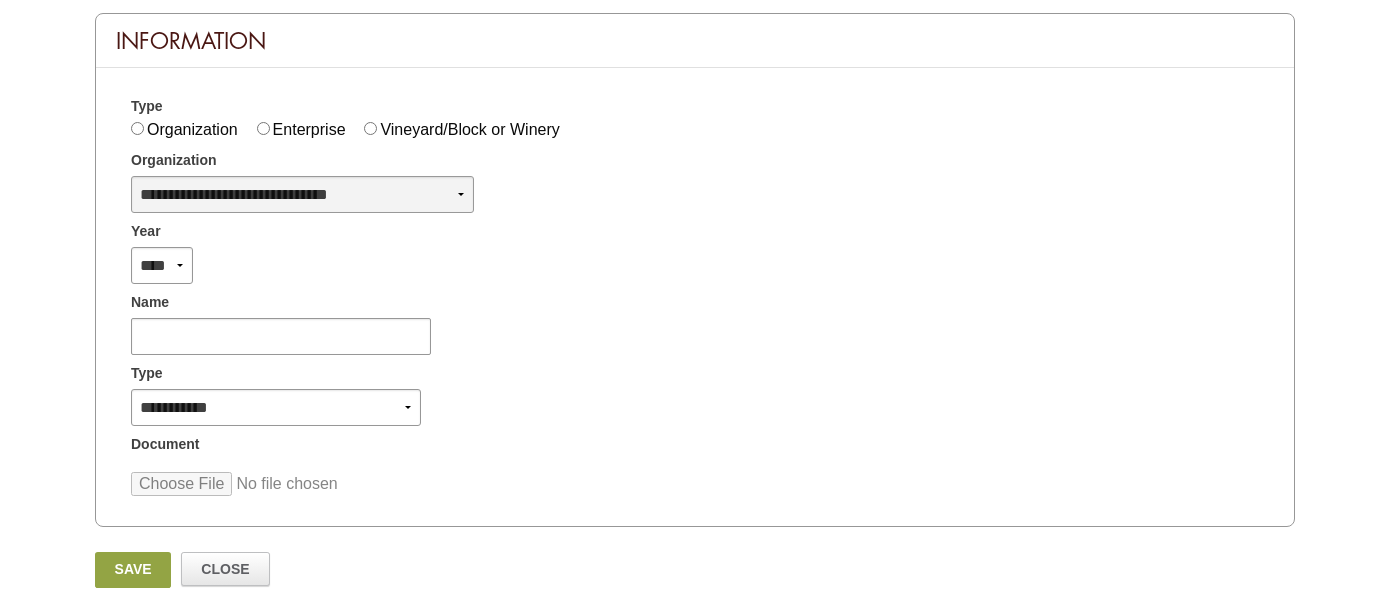 scroll, scrollTop: 228, scrollLeft: 0, axis: vertical 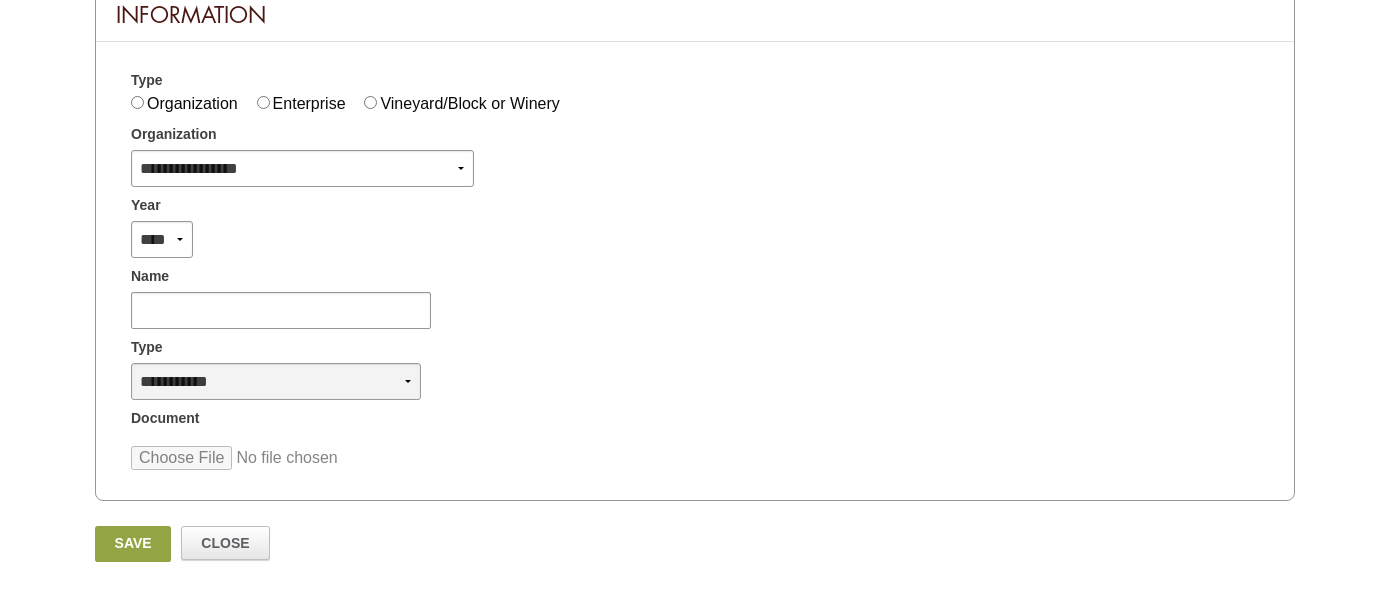 click on "**********" at bounding box center (276, 381) 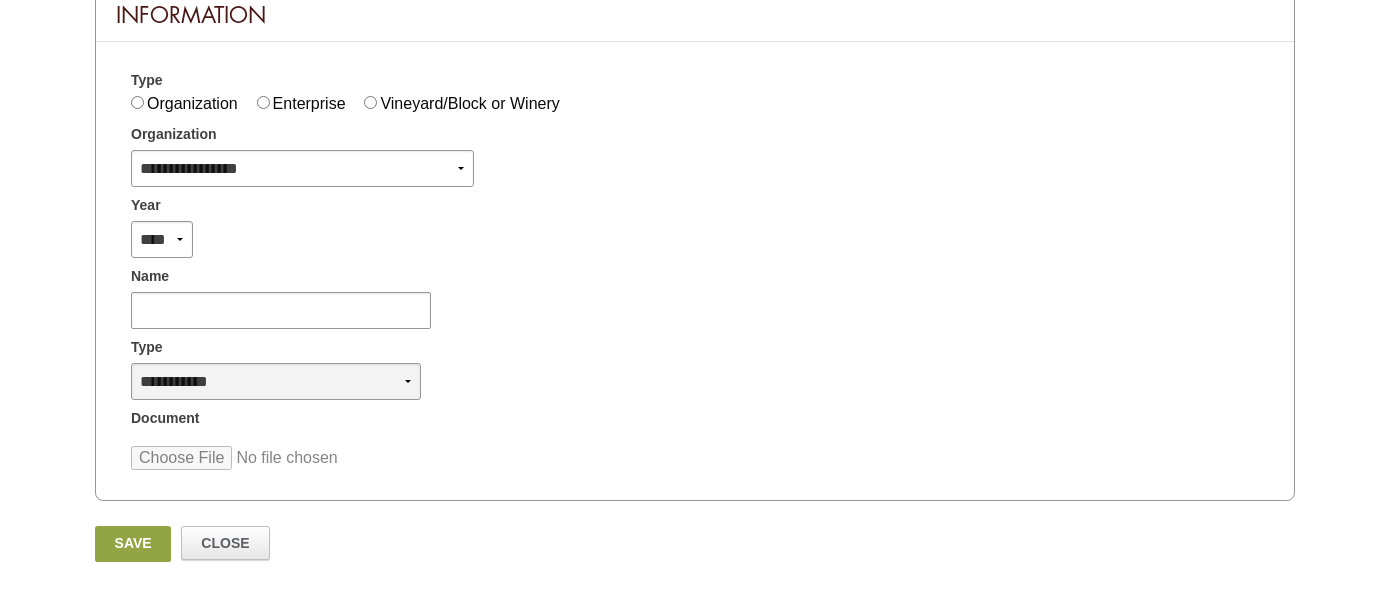 select on "**" 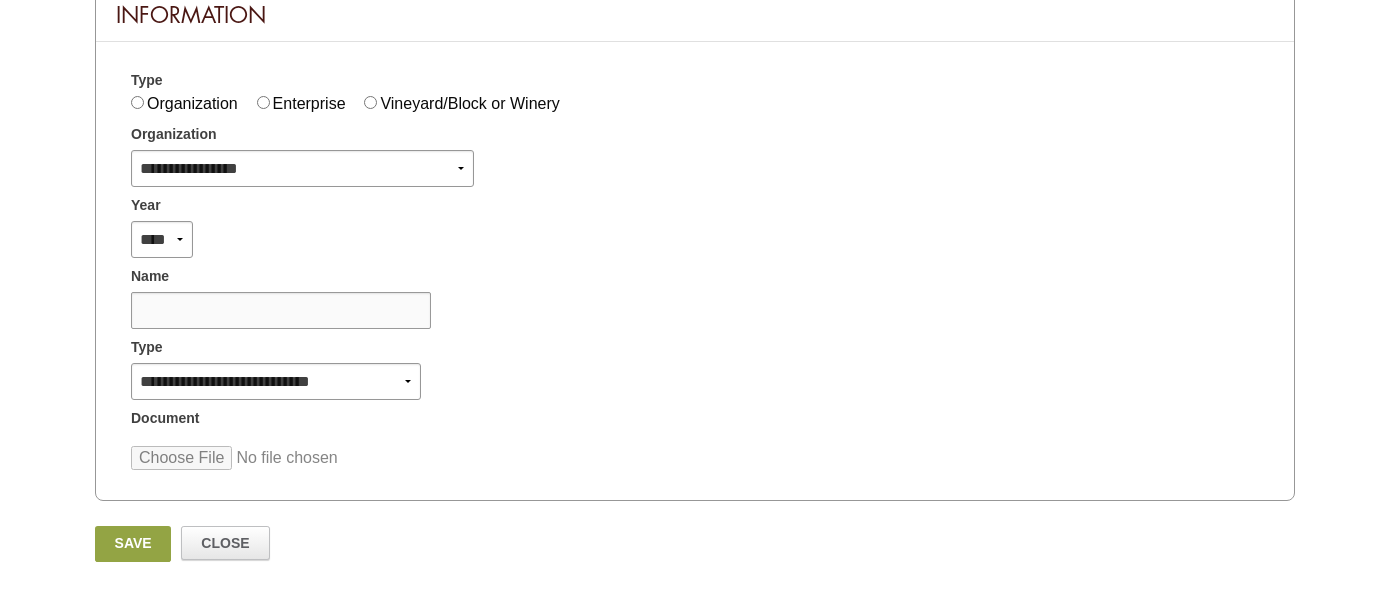 click at bounding box center [281, 310] 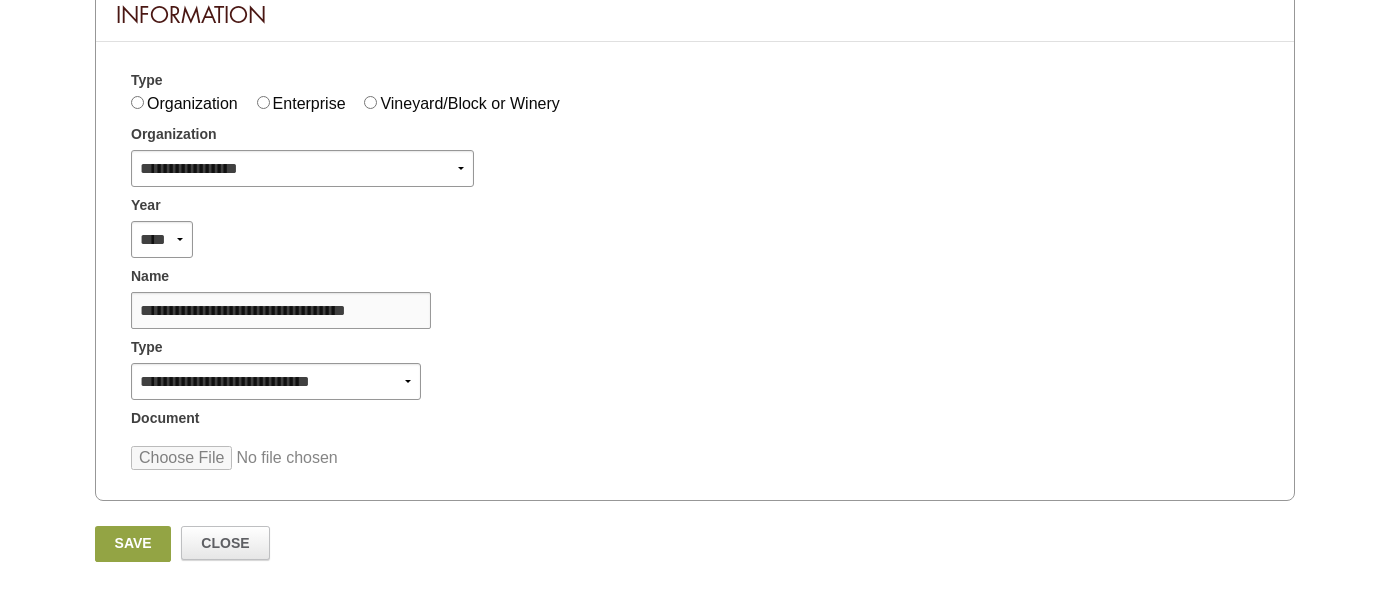 type on "**********" 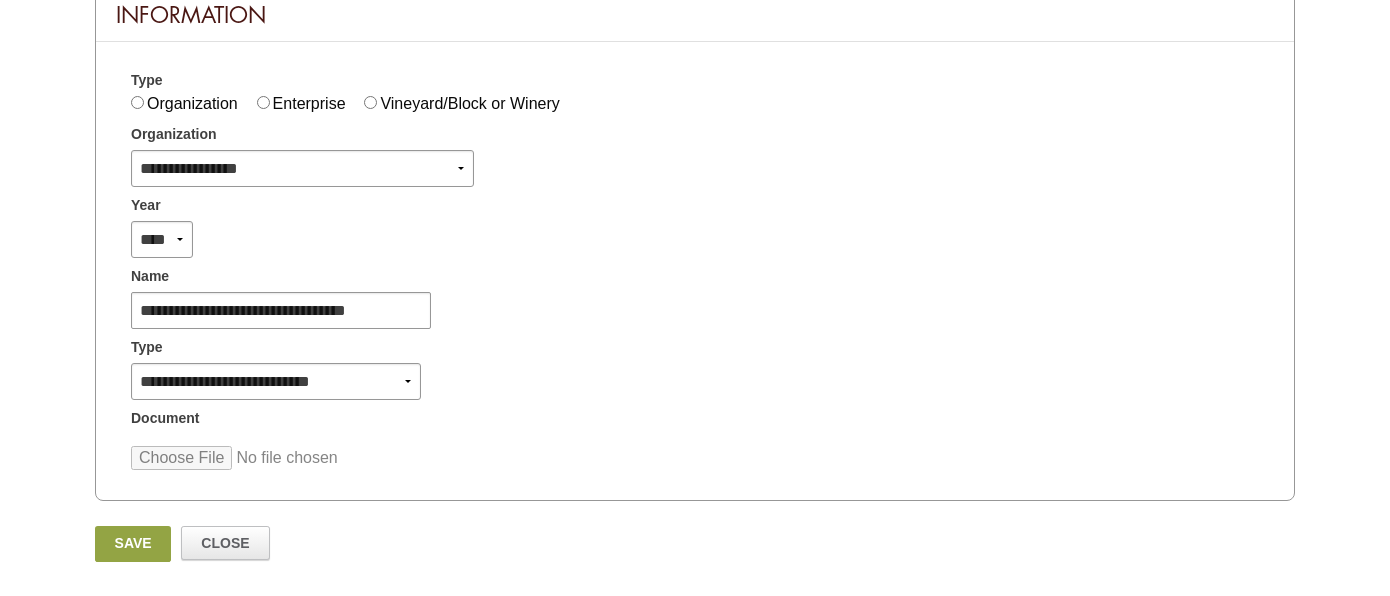 click at bounding box center [282, 458] 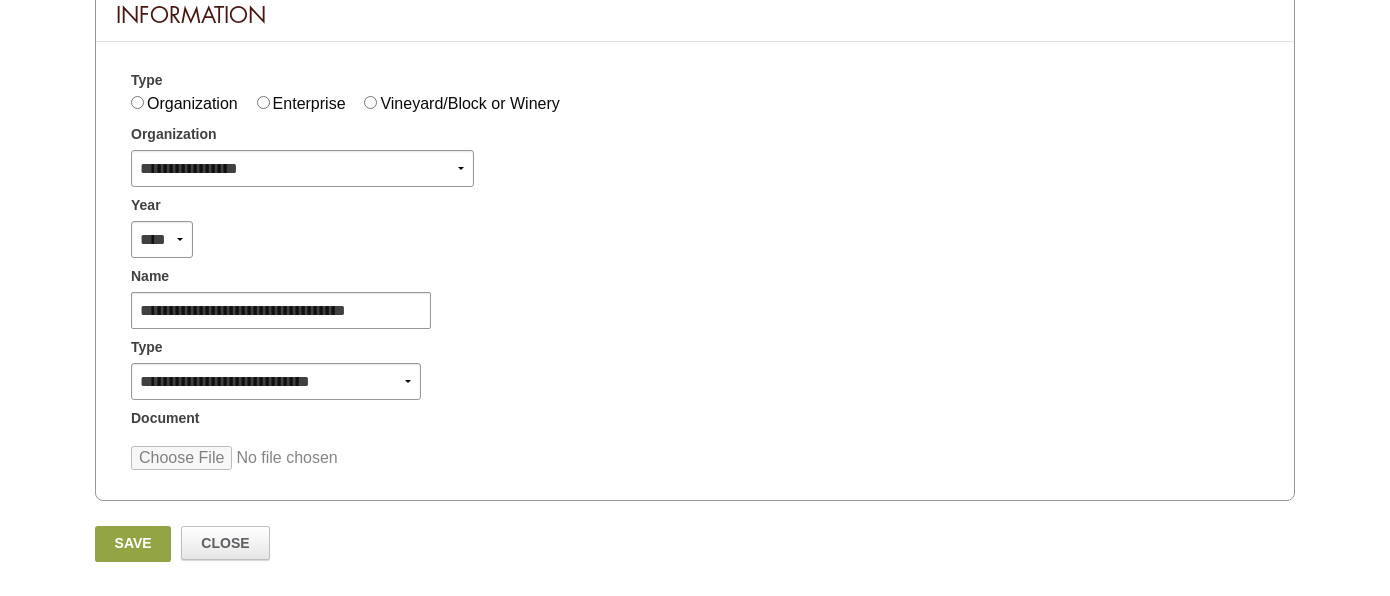 type on "**********" 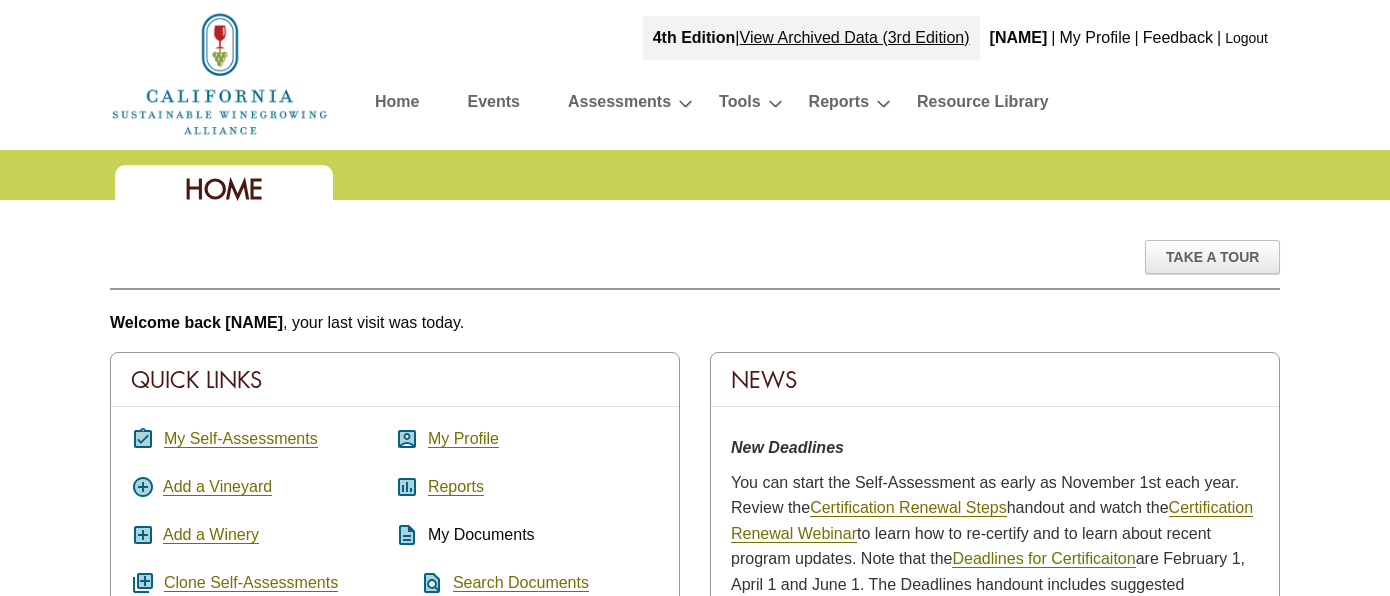 scroll, scrollTop: 0, scrollLeft: 0, axis: both 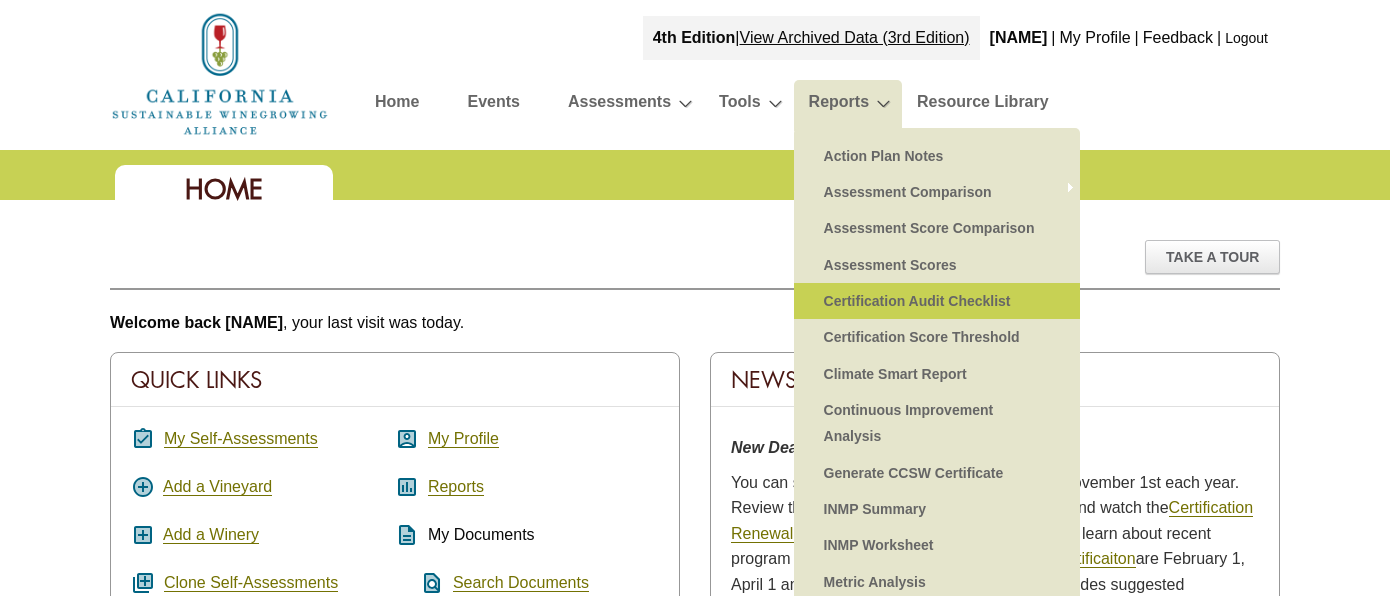click on "Certification Audit Checklist" at bounding box center (937, 301) 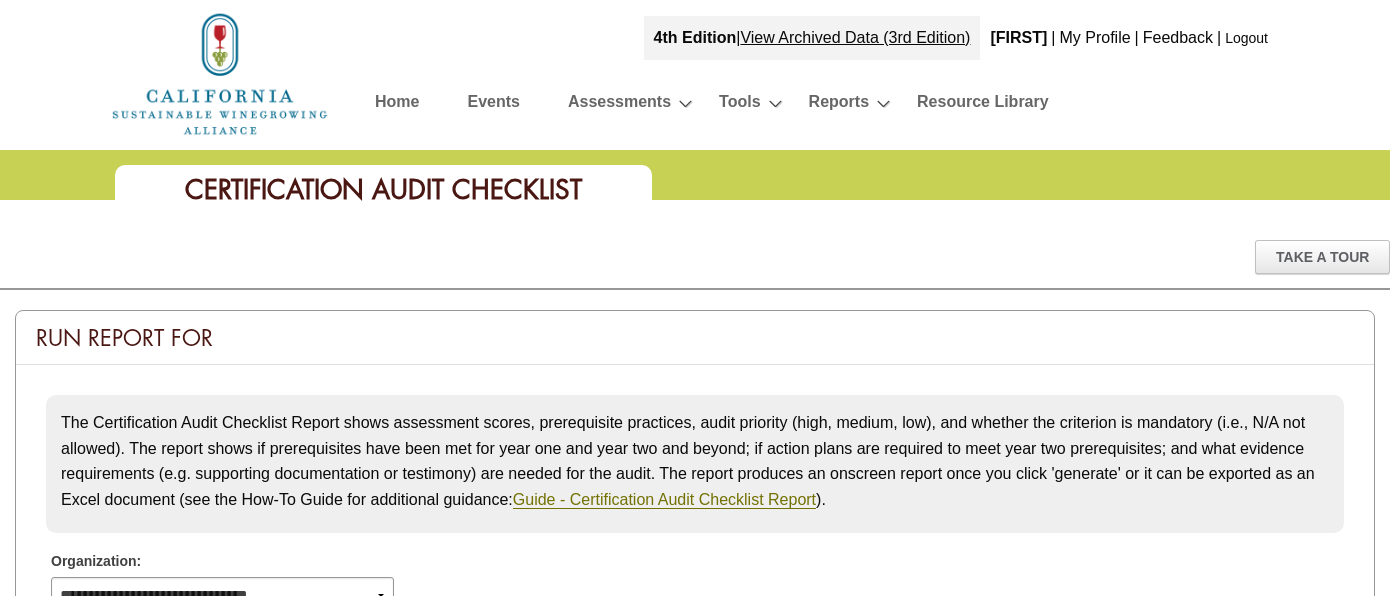 scroll, scrollTop: 314, scrollLeft: 0, axis: vertical 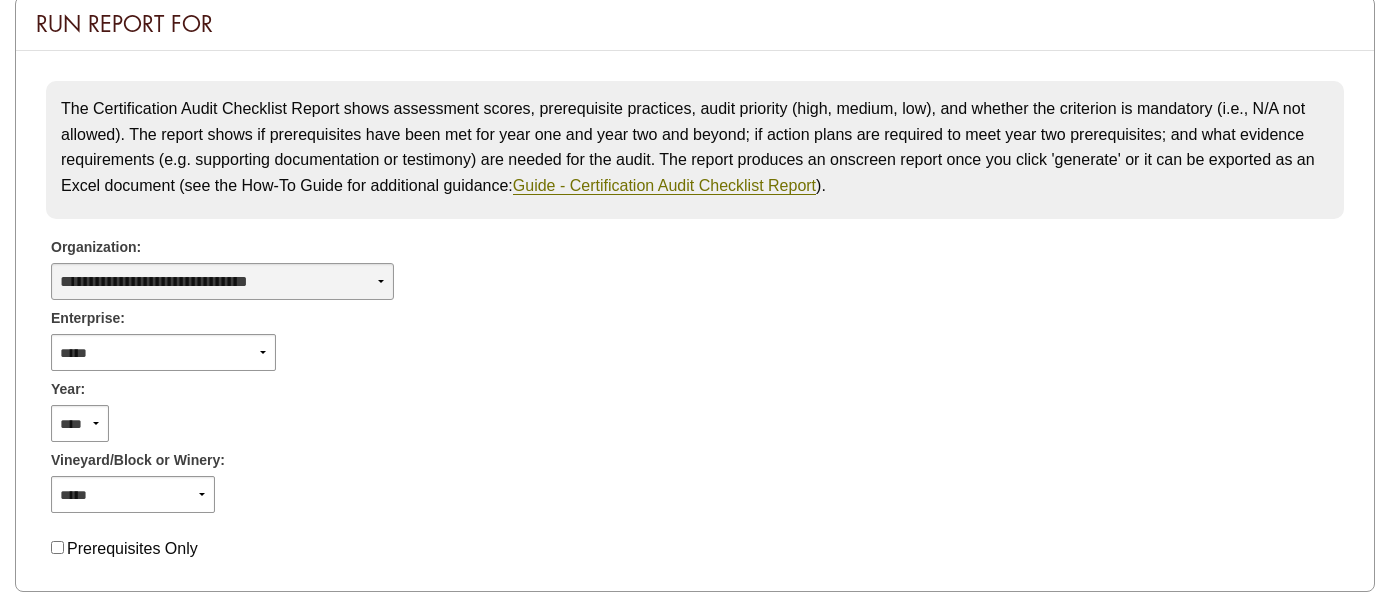 click on "**********" at bounding box center [222, 281] 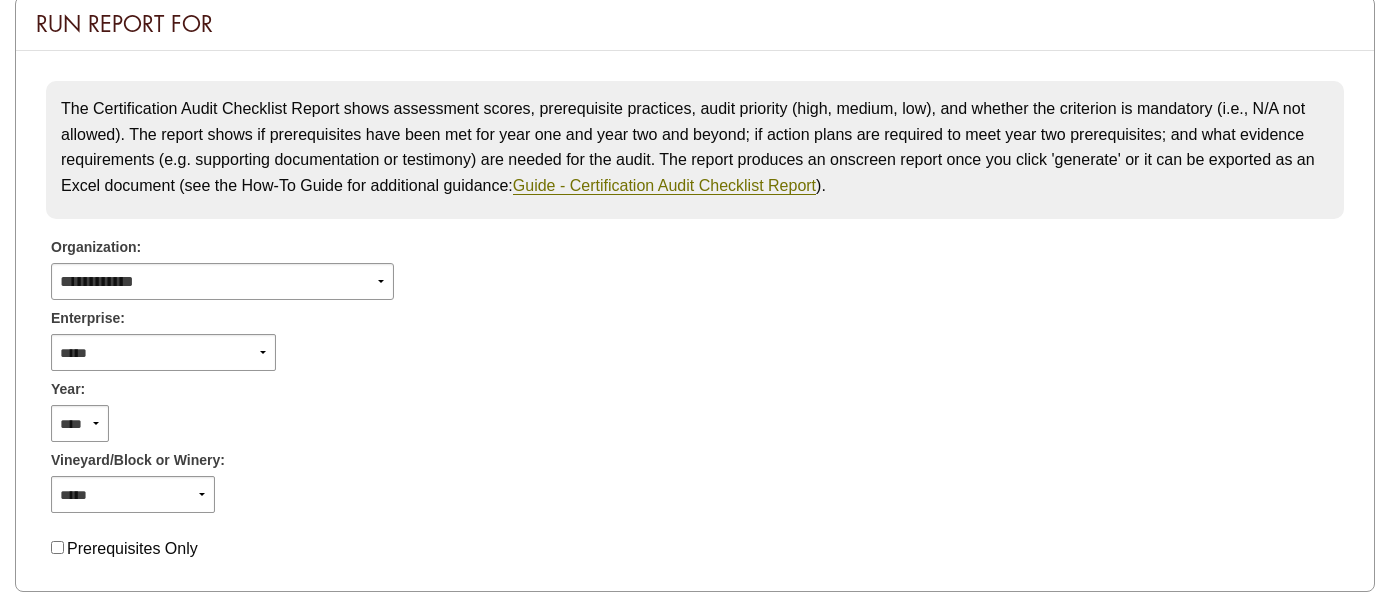 scroll, scrollTop: 359, scrollLeft: 0, axis: vertical 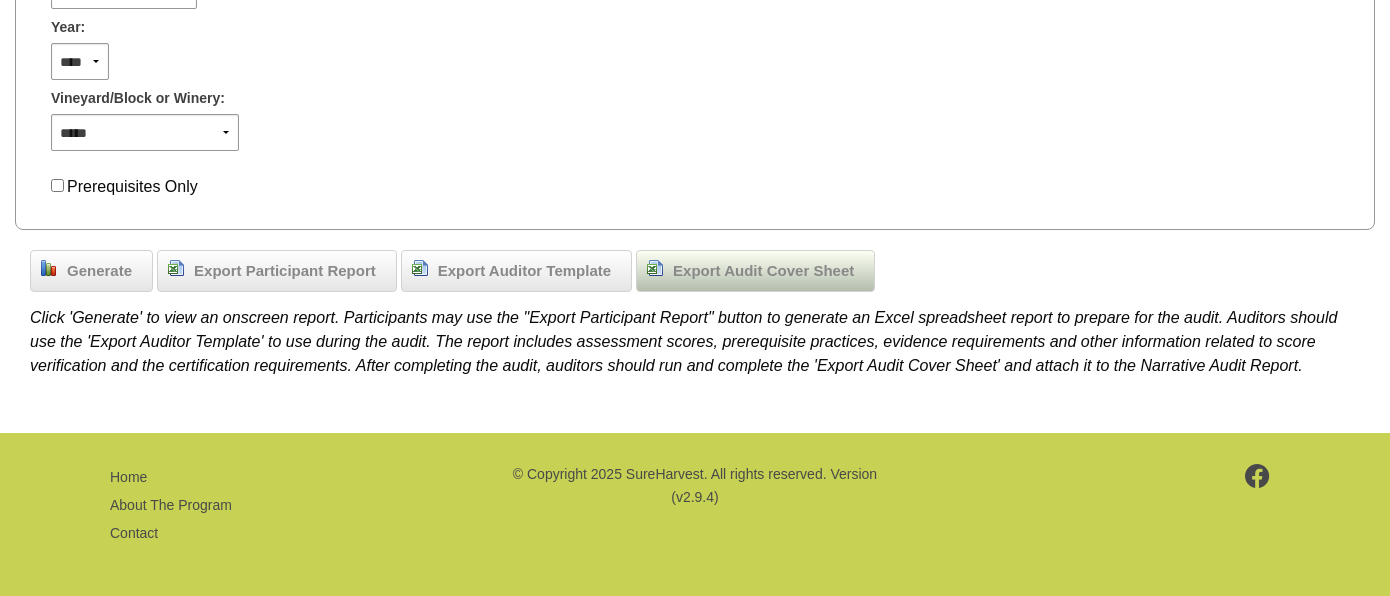 click on "Export Audit Cover Sheet" at bounding box center (763, 271) 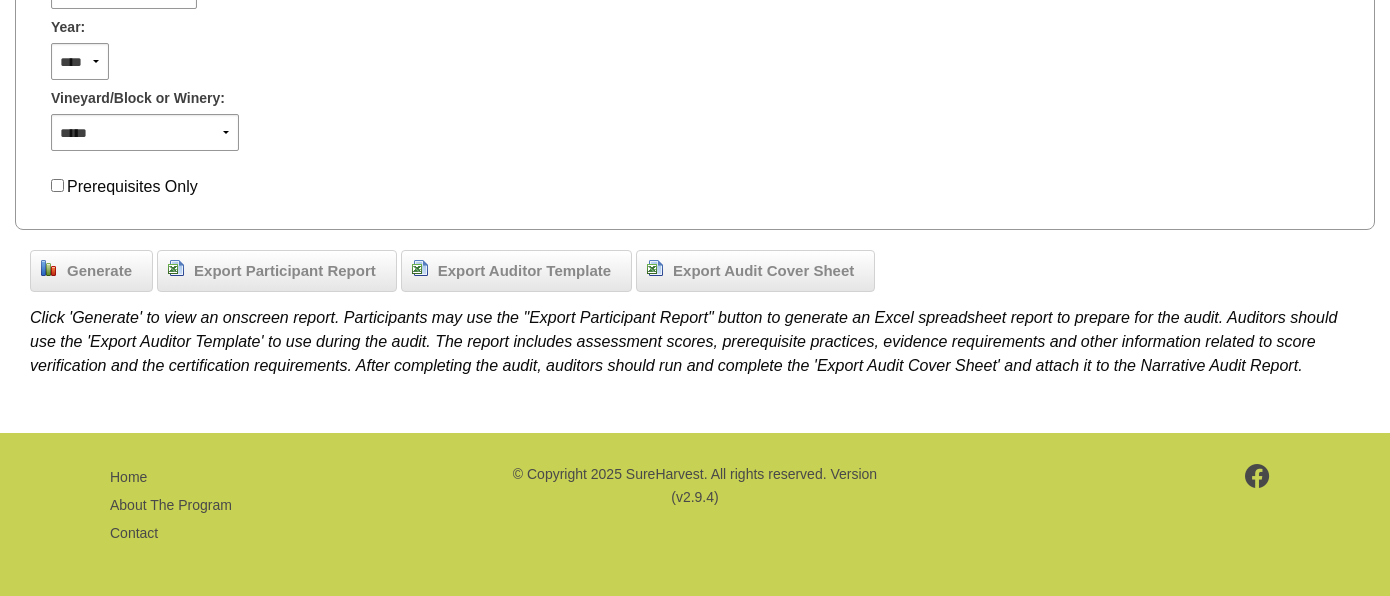 scroll, scrollTop: 0, scrollLeft: 0, axis: both 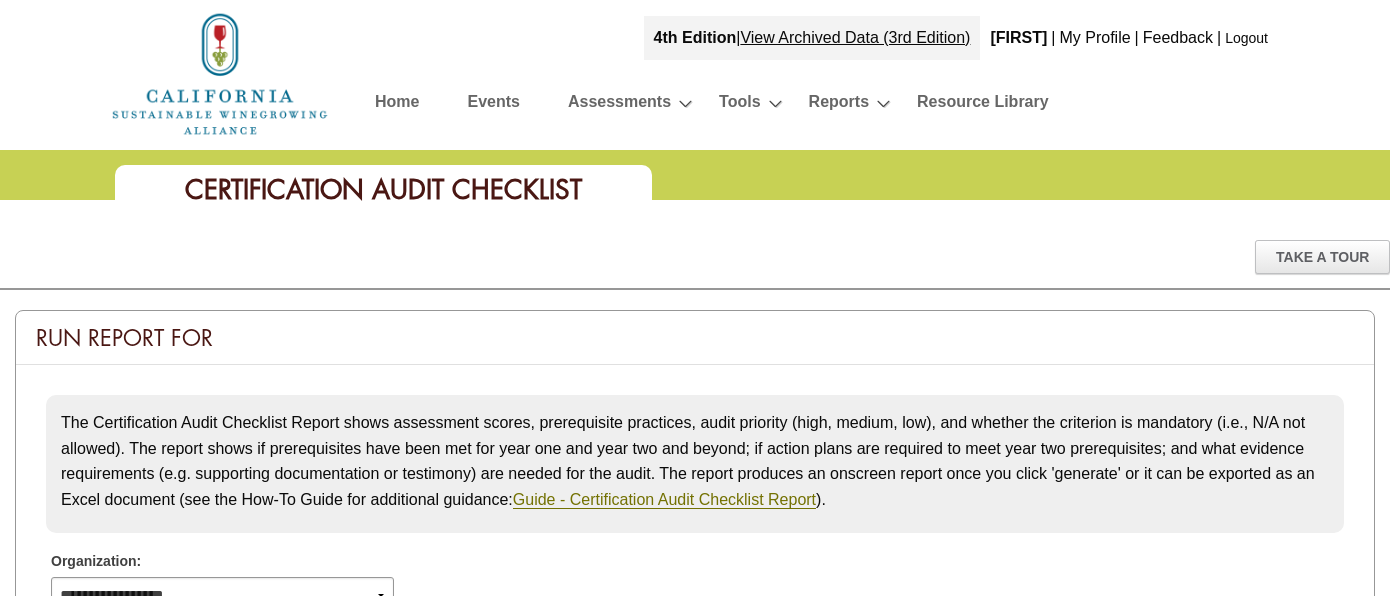 click at bounding box center [220, 74] 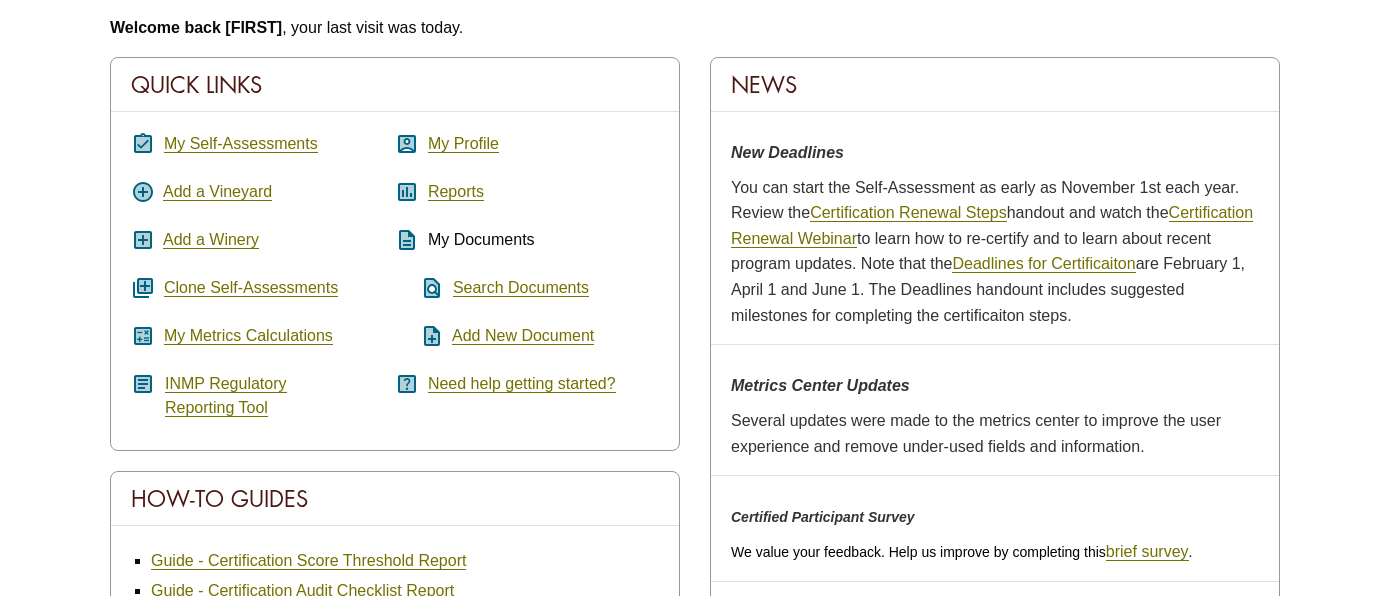 scroll, scrollTop: 313, scrollLeft: 0, axis: vertical 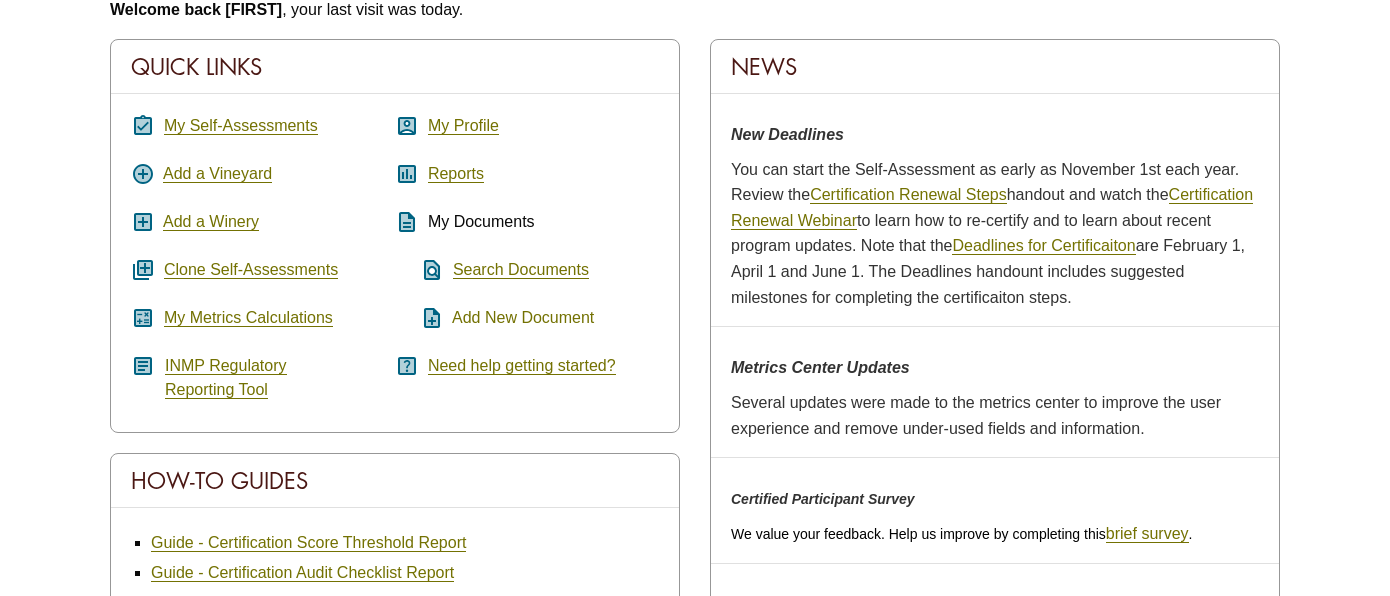 click on "Add New Document" at bounding box center [523, 318] 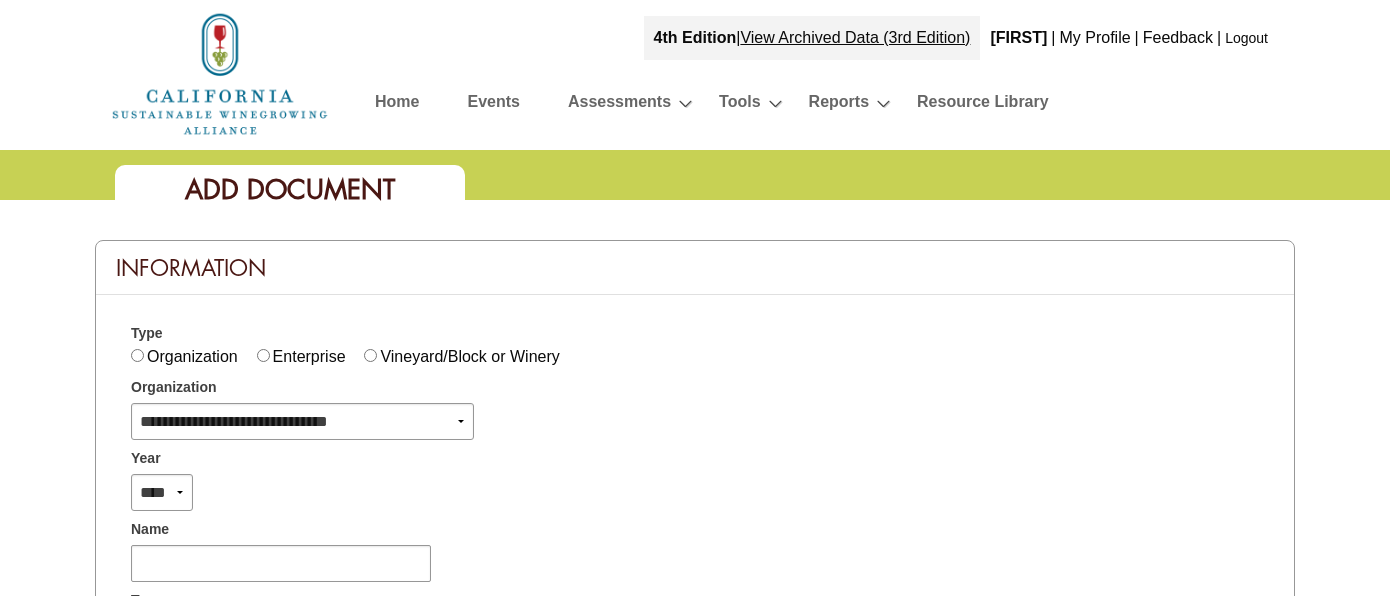 scroll, scrollTop: 0, scrollLeft: 0, axis: both 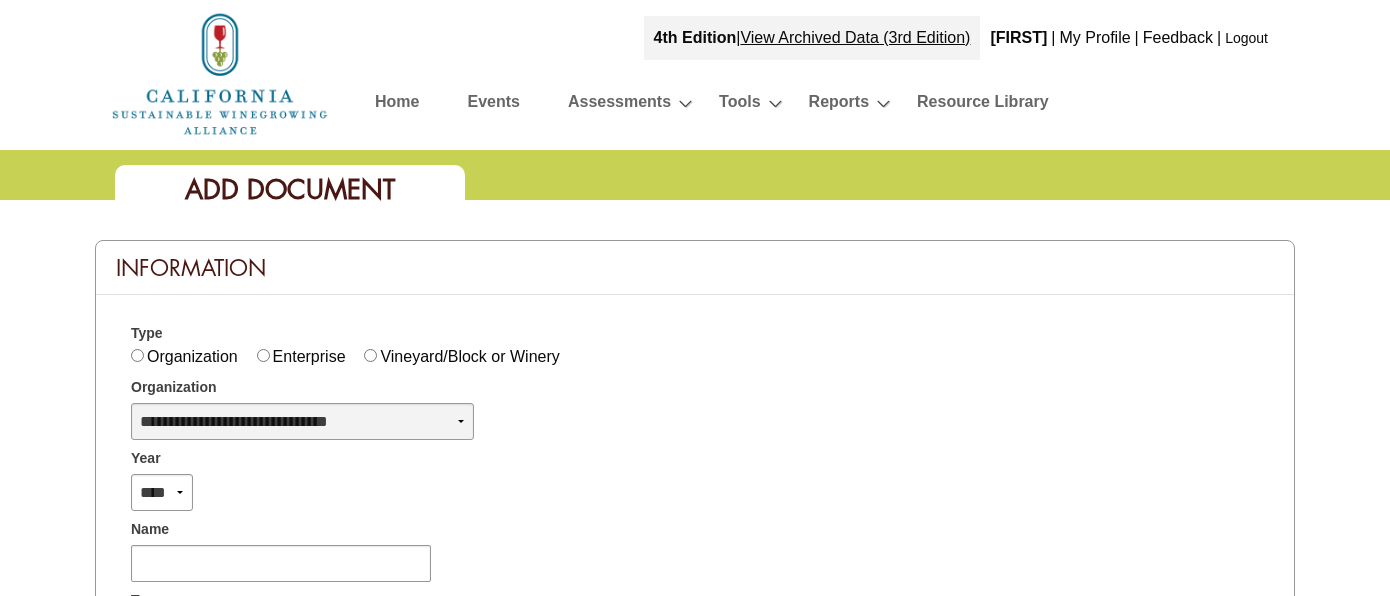 click on "**********" at bounding box center (302, 421) 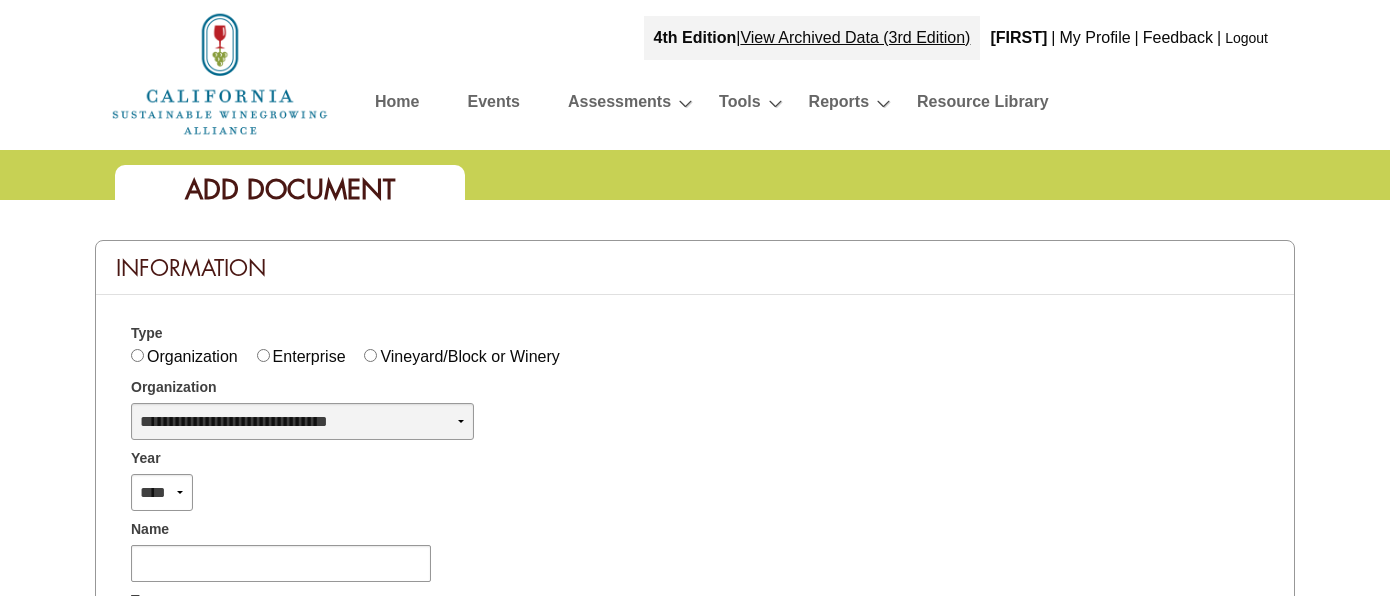 select on "***" 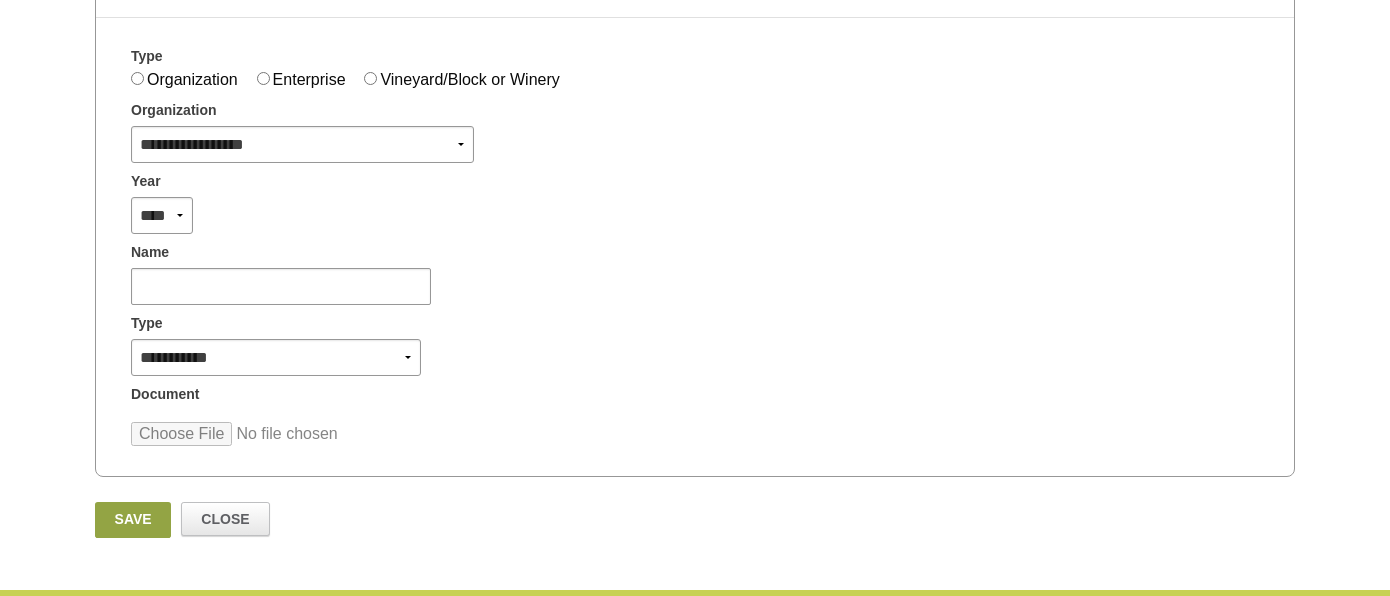 scroll, scrollTop: 280, scrollLeft: 0, axis: vertical 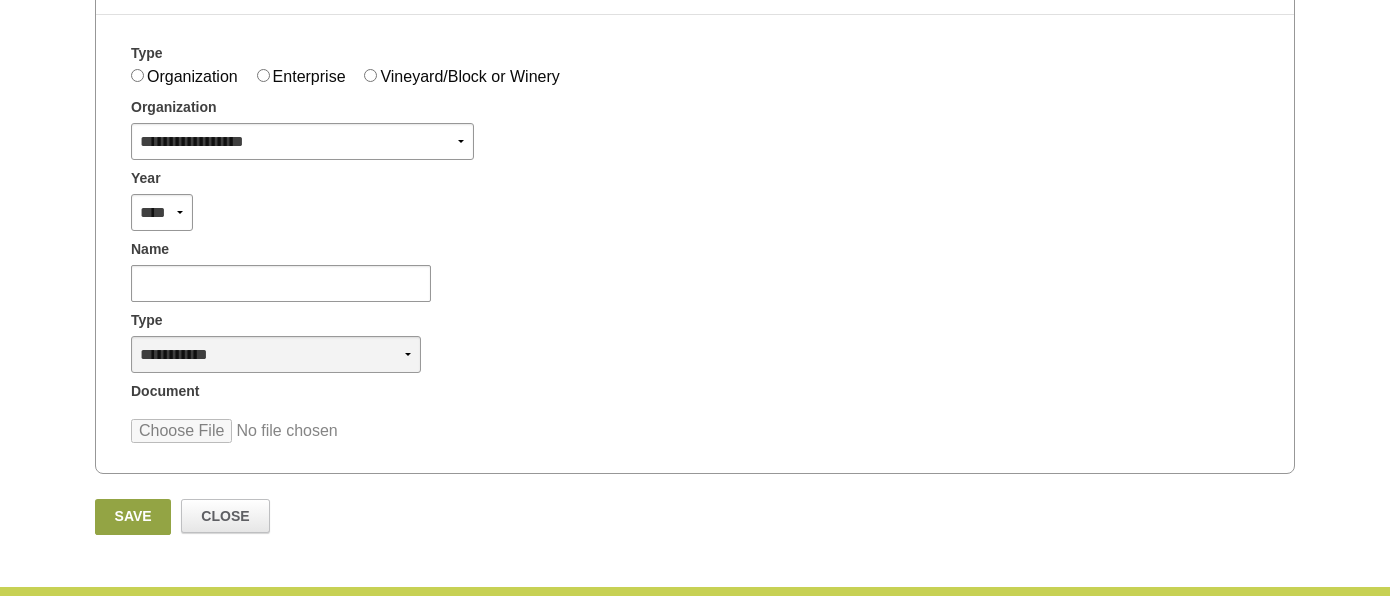 click on "**********" at bounding box center [276, 354] 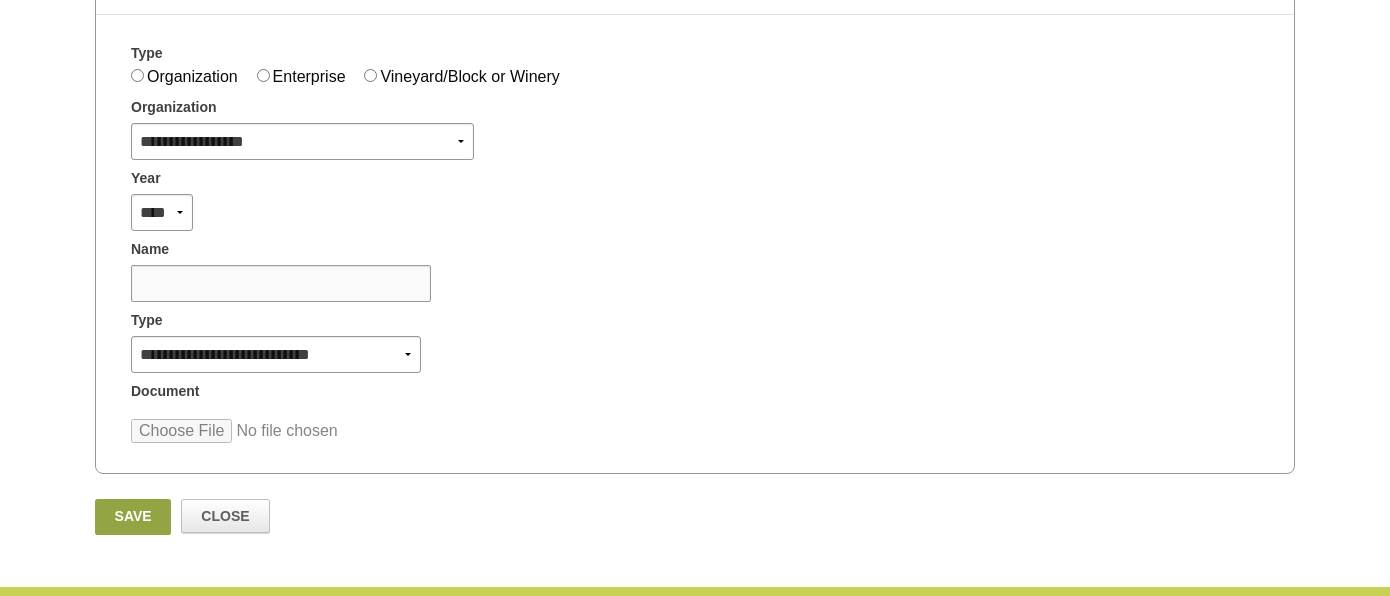 click at bounding box center [281, 283] 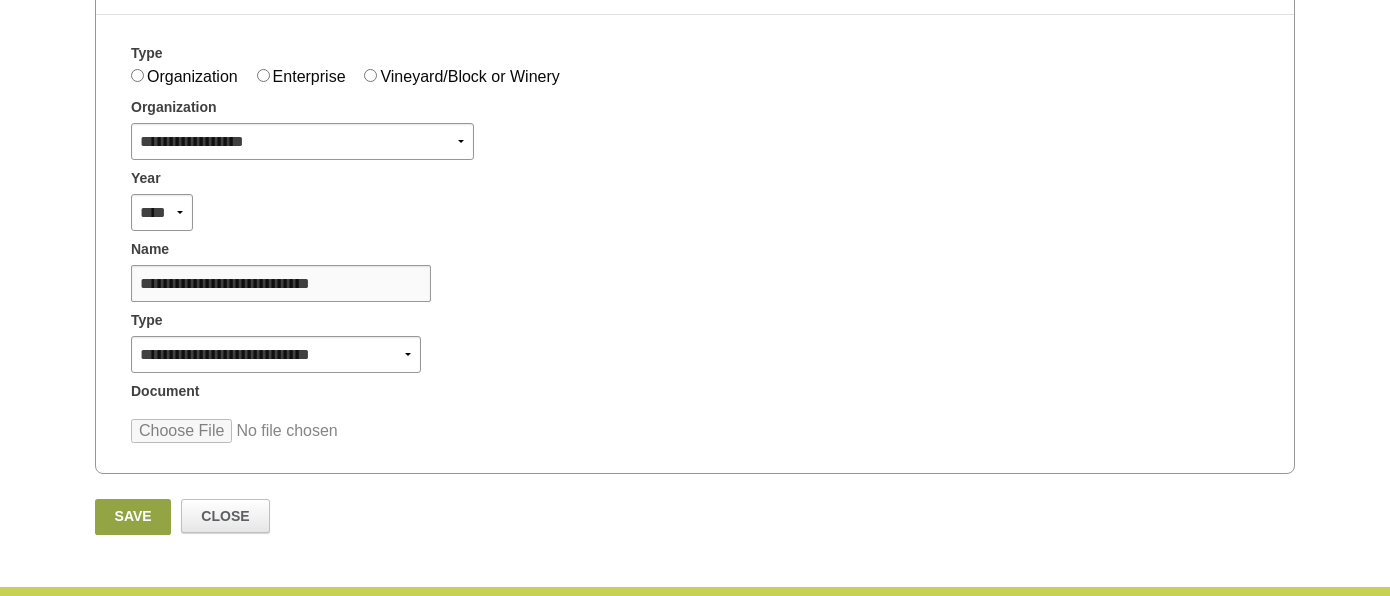 type on "**********" 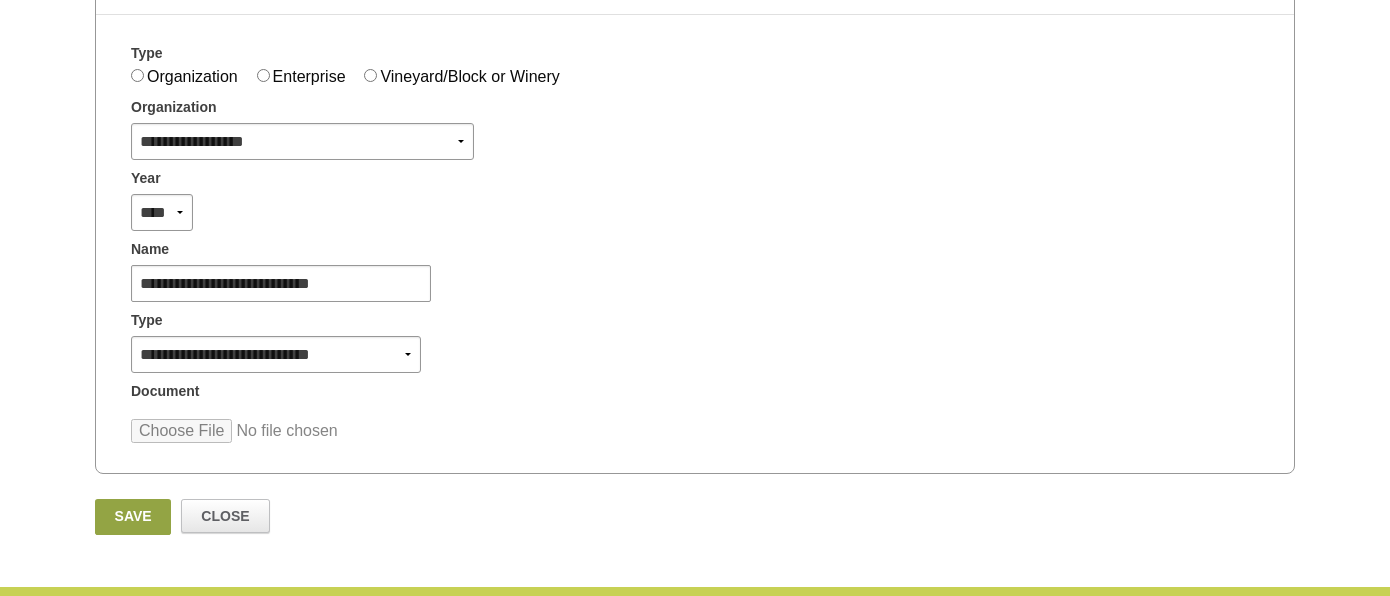 click at bounding box center [282, 431] 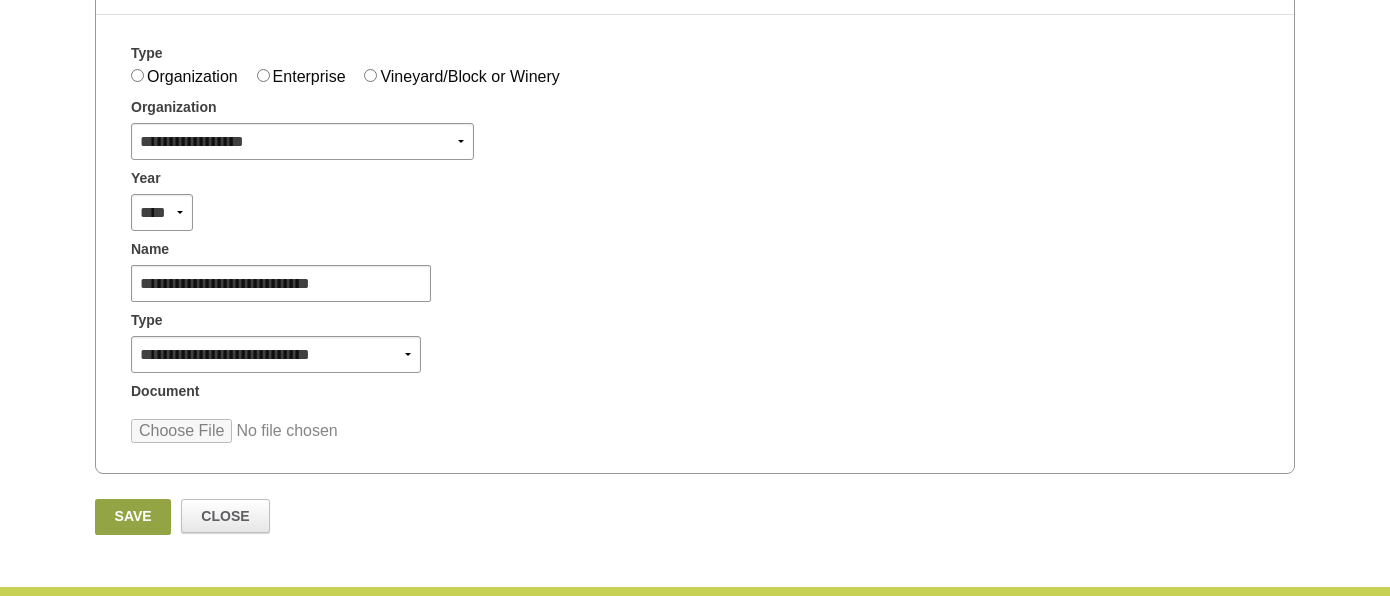 type on "**********" 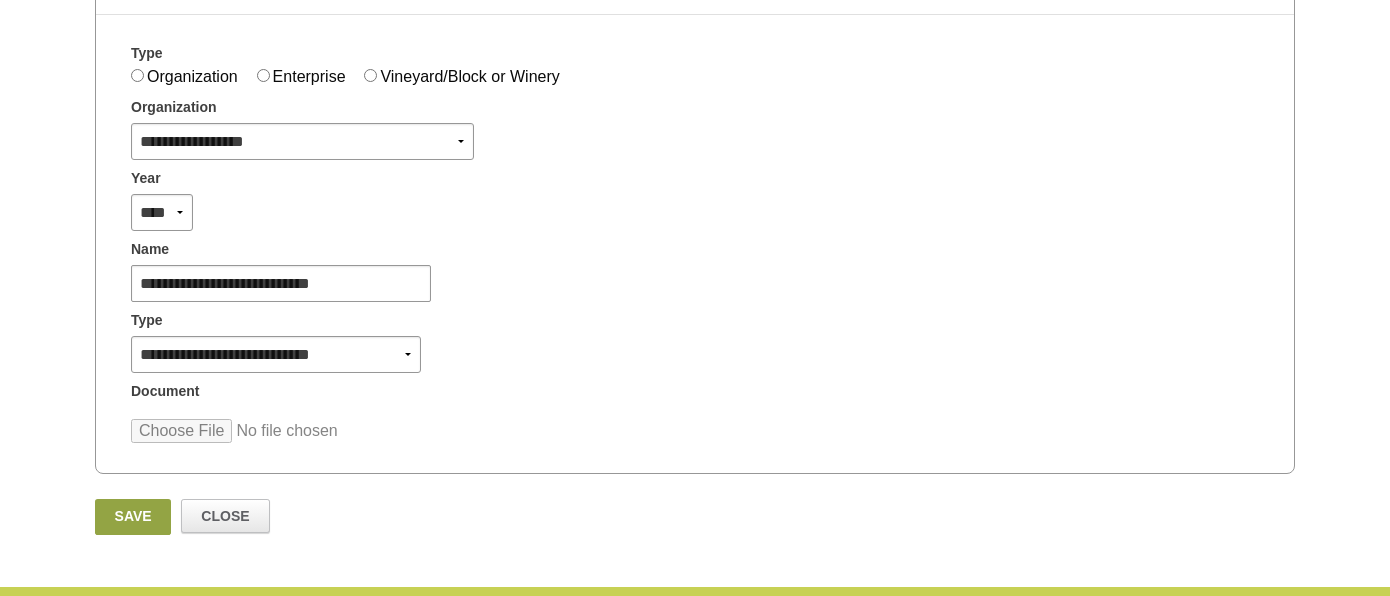 click on "Save" at bounding box center [133, 517] 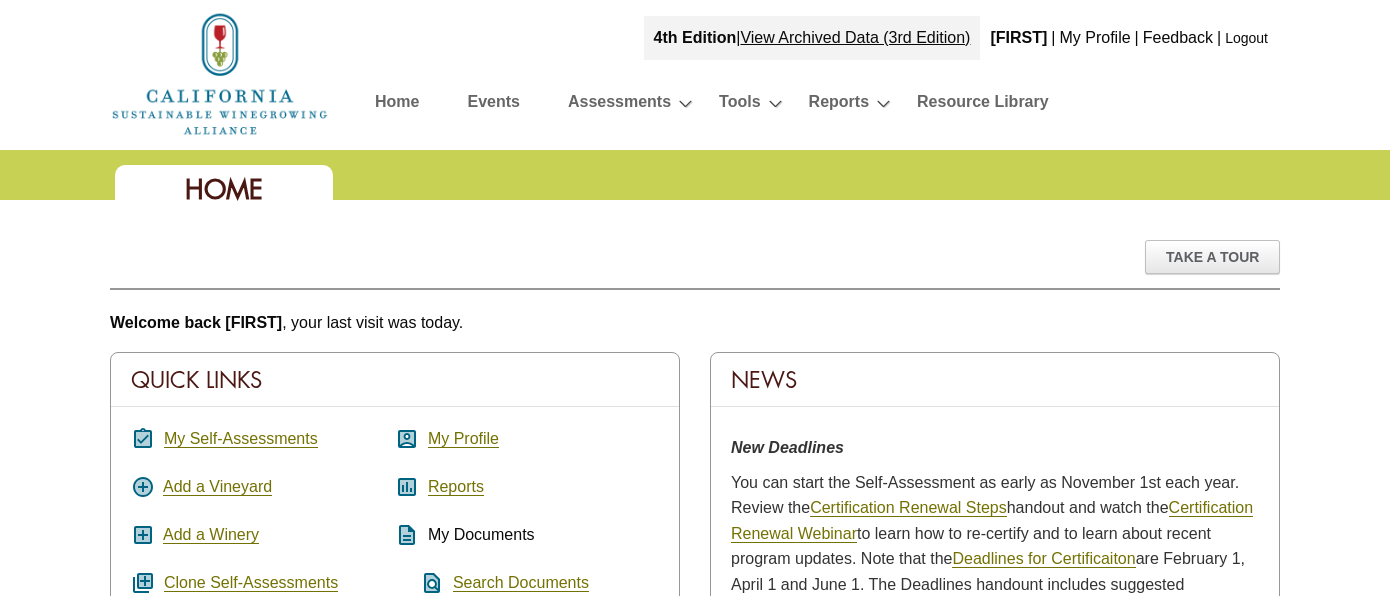 scroll, scrollTop: 0, scrollLeft: 0, axis: both 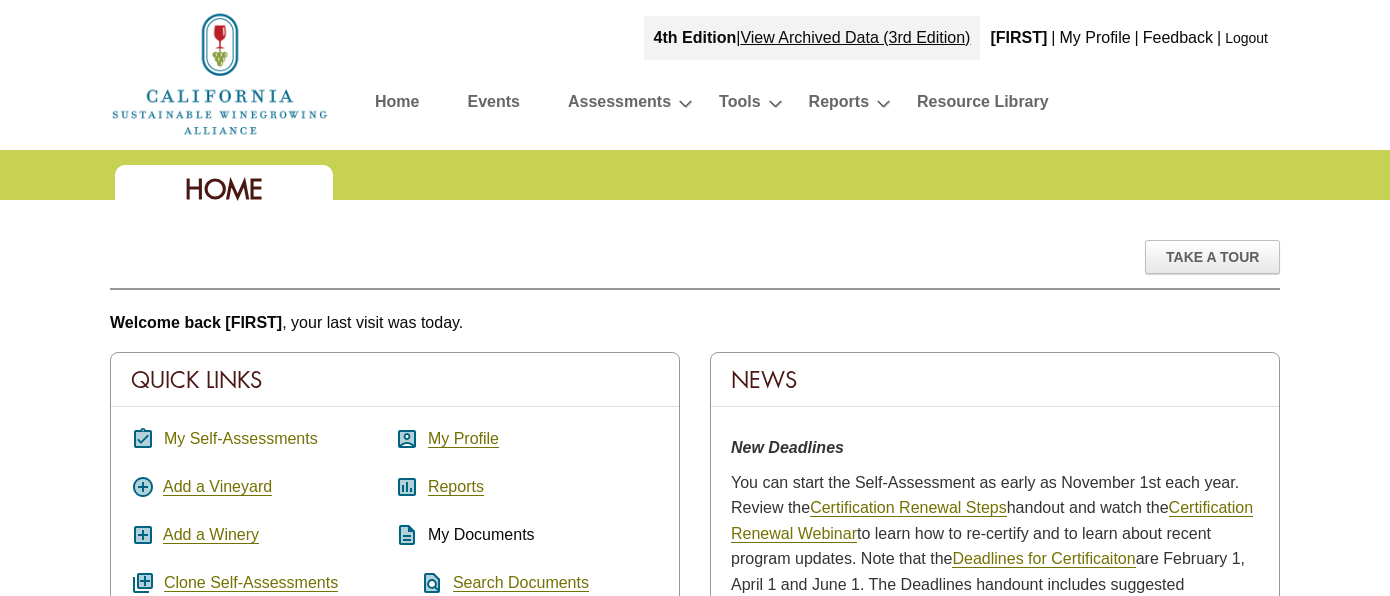 click on "My Self-Assessments" at bounding box center [241, 439] 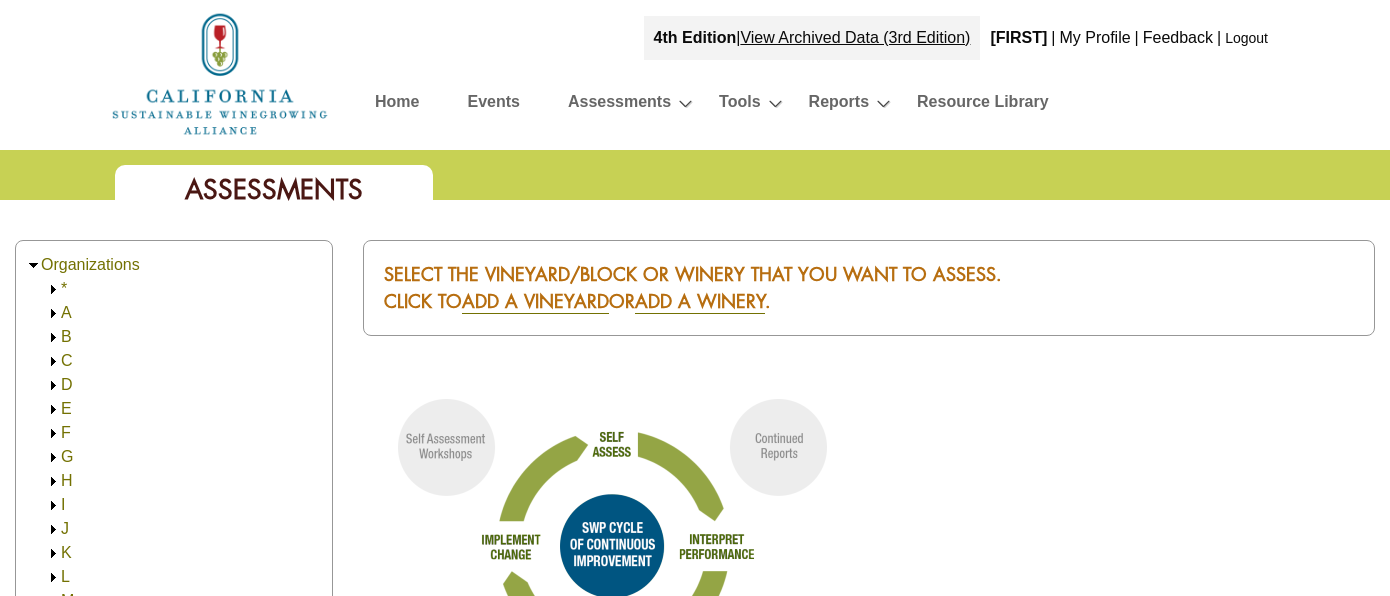 scroll, scrollTop: 0, scrollLeft: 0, axis: both 